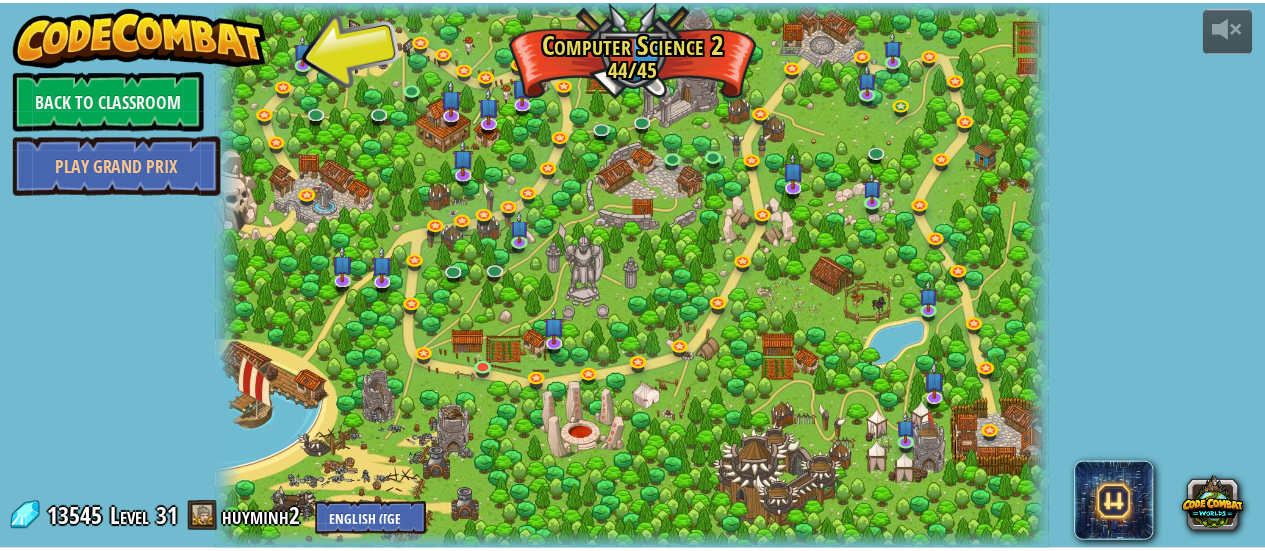 scroll, scrollTop: 0, scrollLeft: 0, axis: both 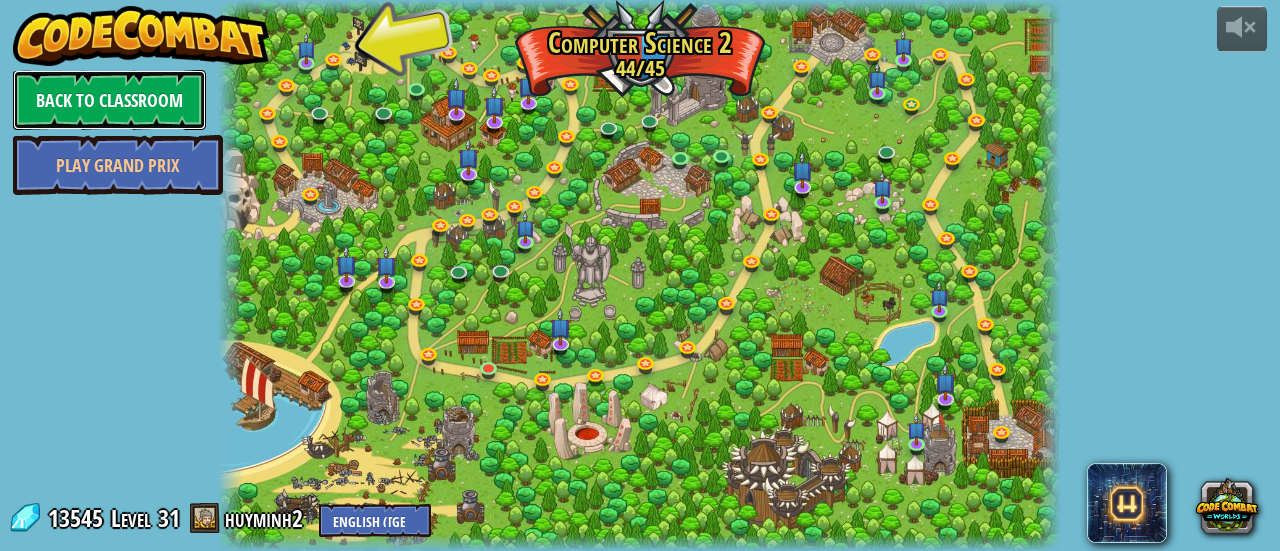 click on "Back to Classroom" at bounding box center [109, 100] 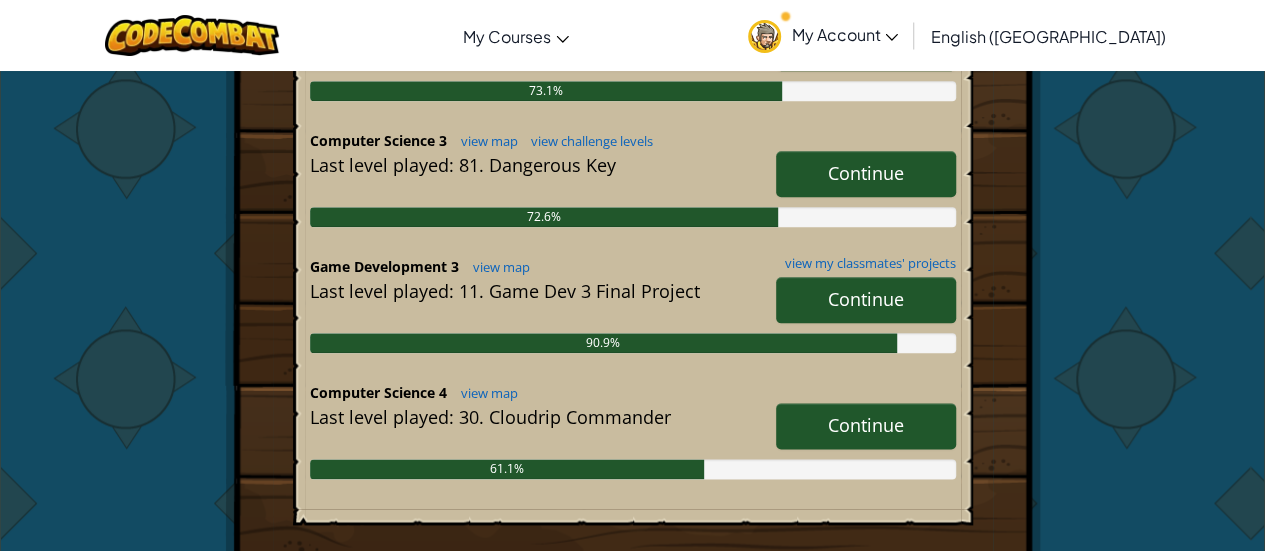 scroll, scrollTop: 1100, scrollLeft: 0, axis: vertical 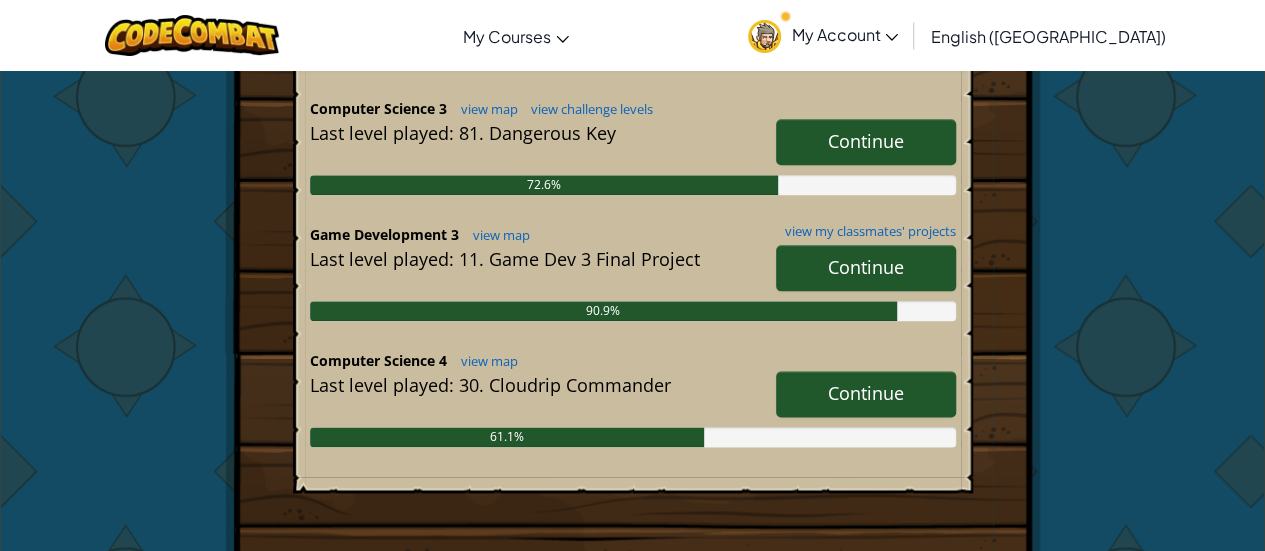 click on "Continue" at bounding box center (866, 393) 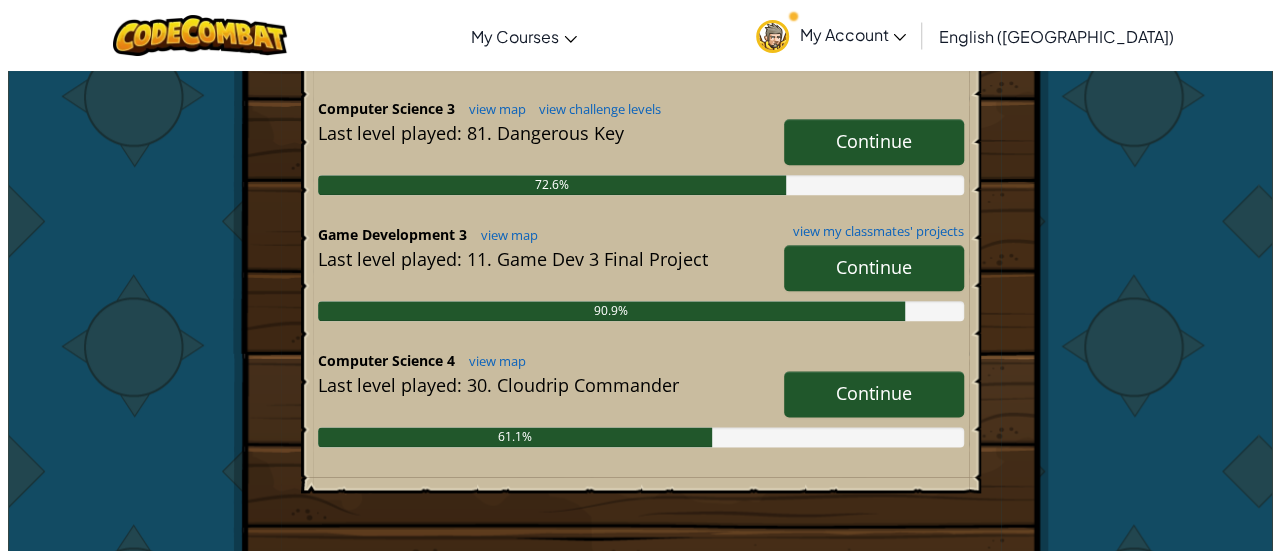 scroll, scrollTop: 0, scrollLeft: 0, axis: both 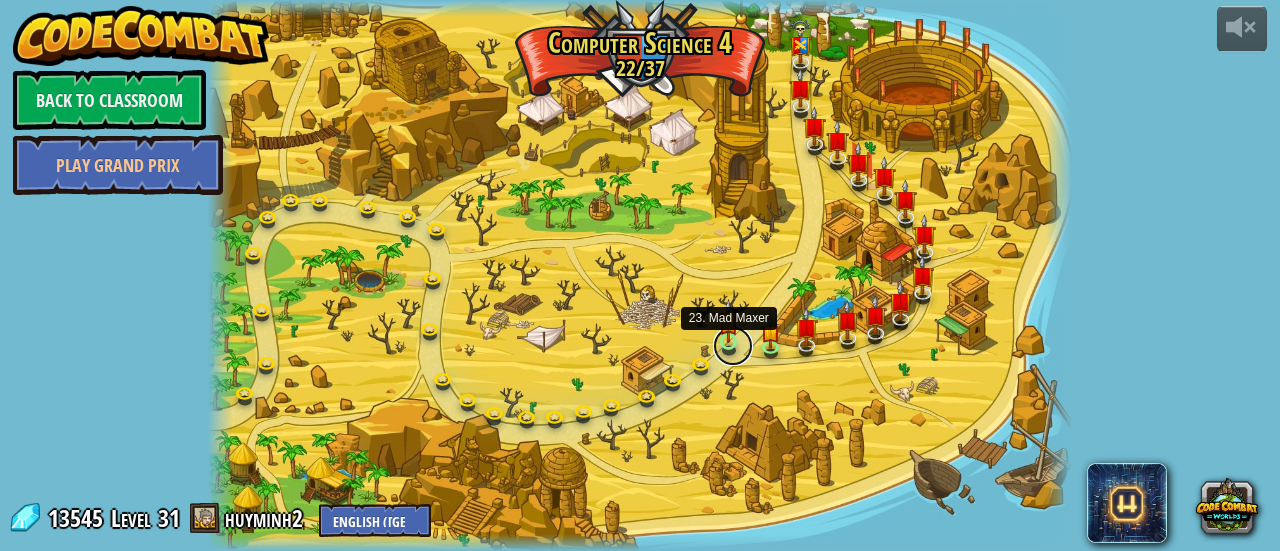 click at bounding box center [733, 346] 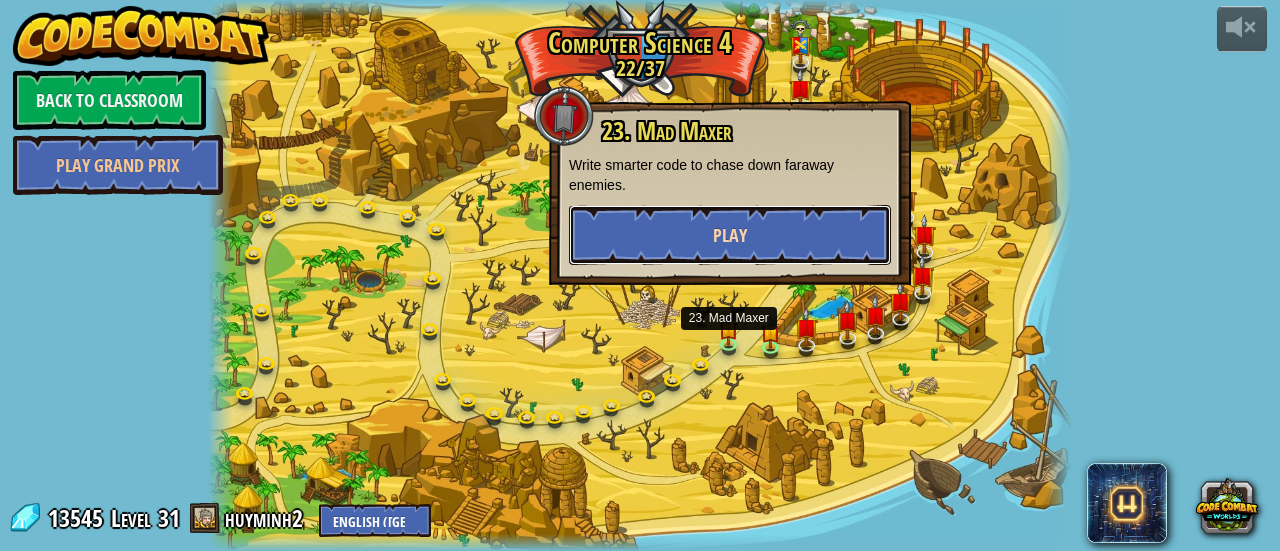 click on "Play" at bounding box center (730, 235) 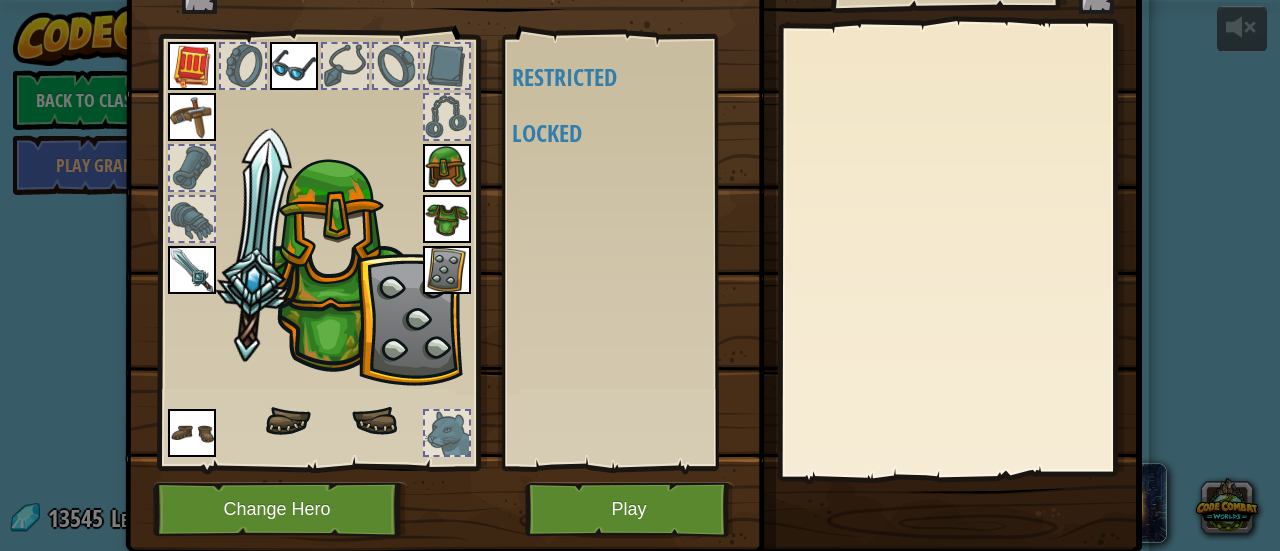 scroll, scrollTop: 138, scrollLeft: 0, axis: vertical 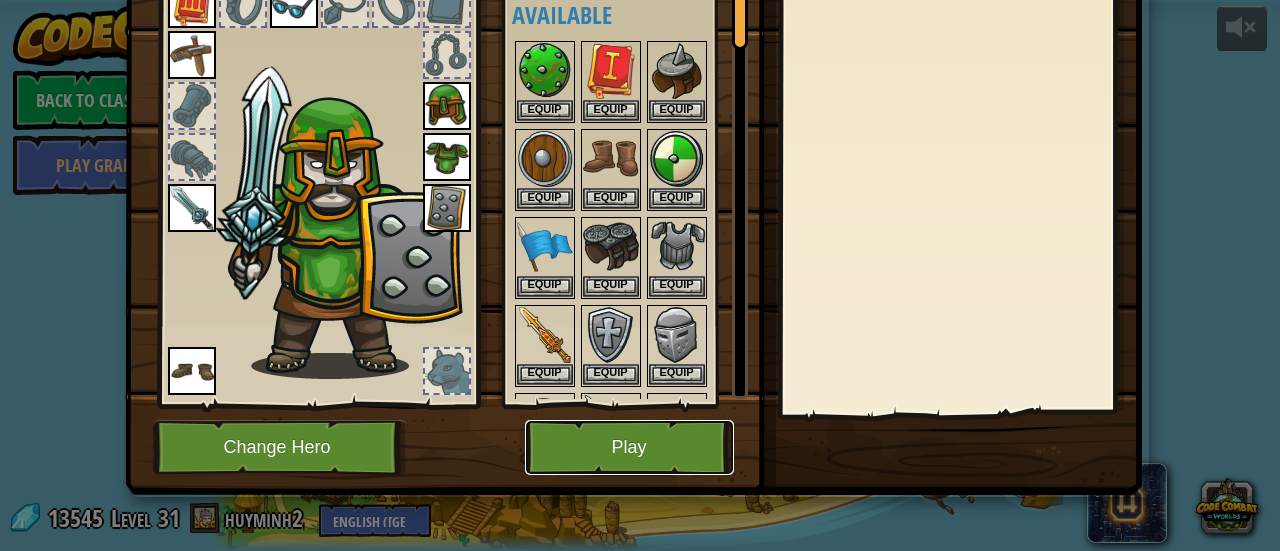 click on "Play" at bounding box center (629, 447) 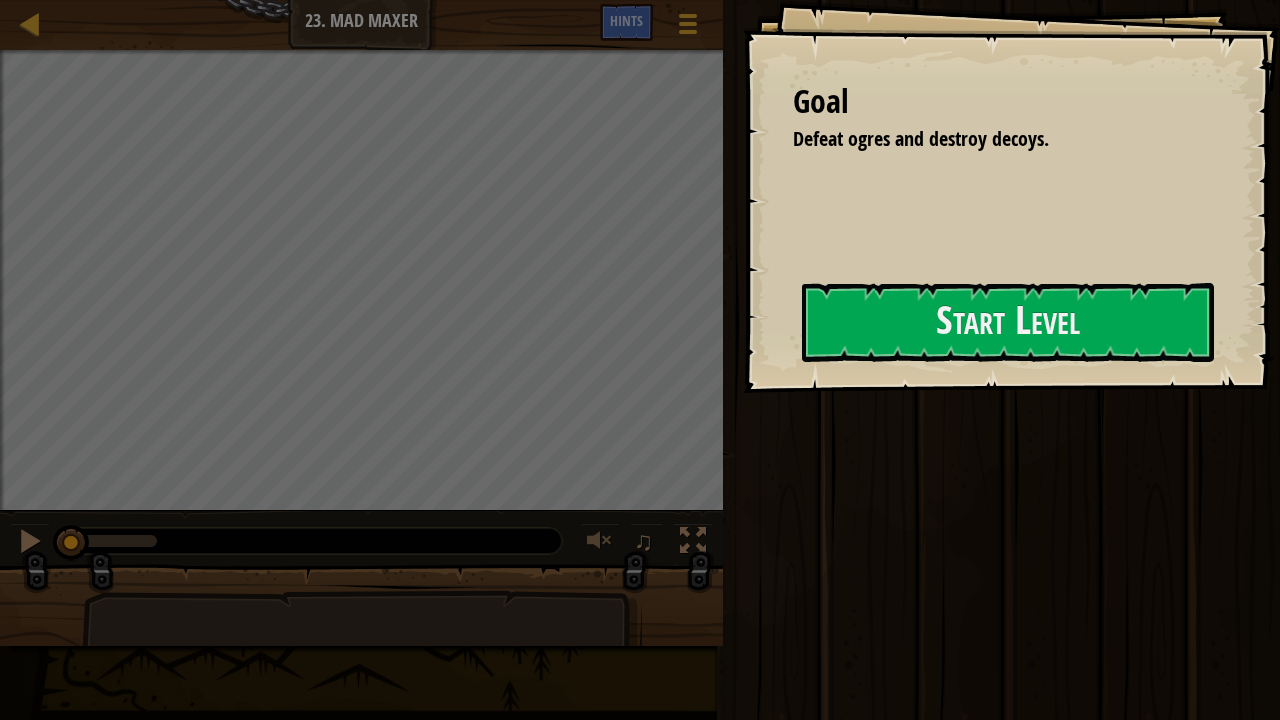 click on "Goal Defeat [PERSON_NAME] and destroy decoys. Start Level Error loading from server. Try refreshing the page. You'll need a subscription to play this level. Subscribe You'll need to join a course to play this level. Back to my courses Ask your teacher to assign a license to you so you can continue to play CodeCombat! Back to my courses This level is locked. Back to my courses" at bounding box center (1011, 196) 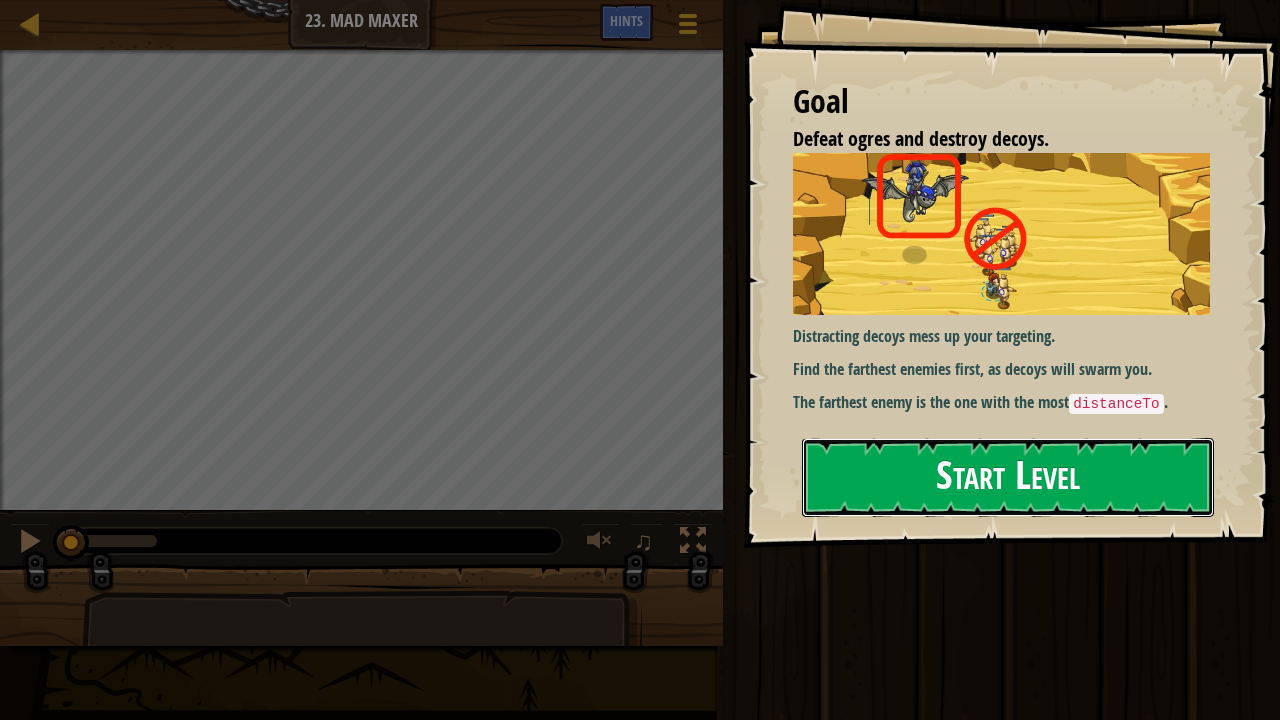 click on "Start Level" at bounding box center [1008, 477] 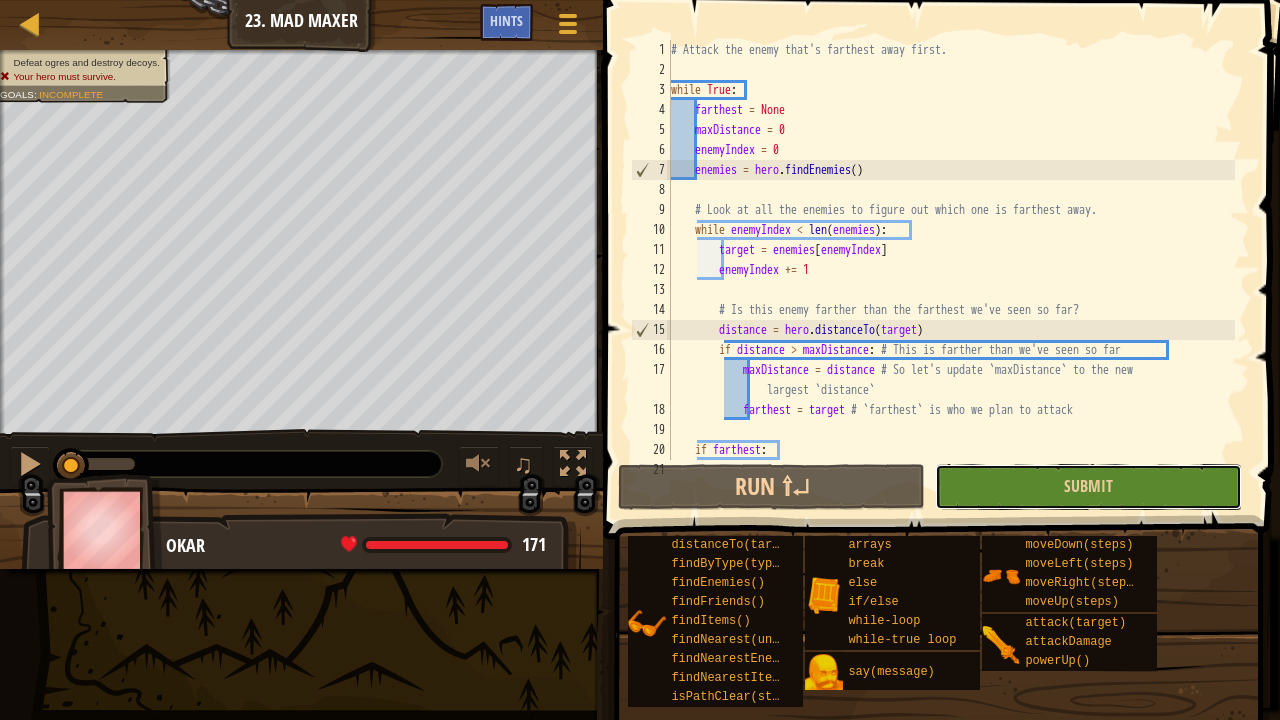 click on "Submit" at bounding box center (1088, 487) 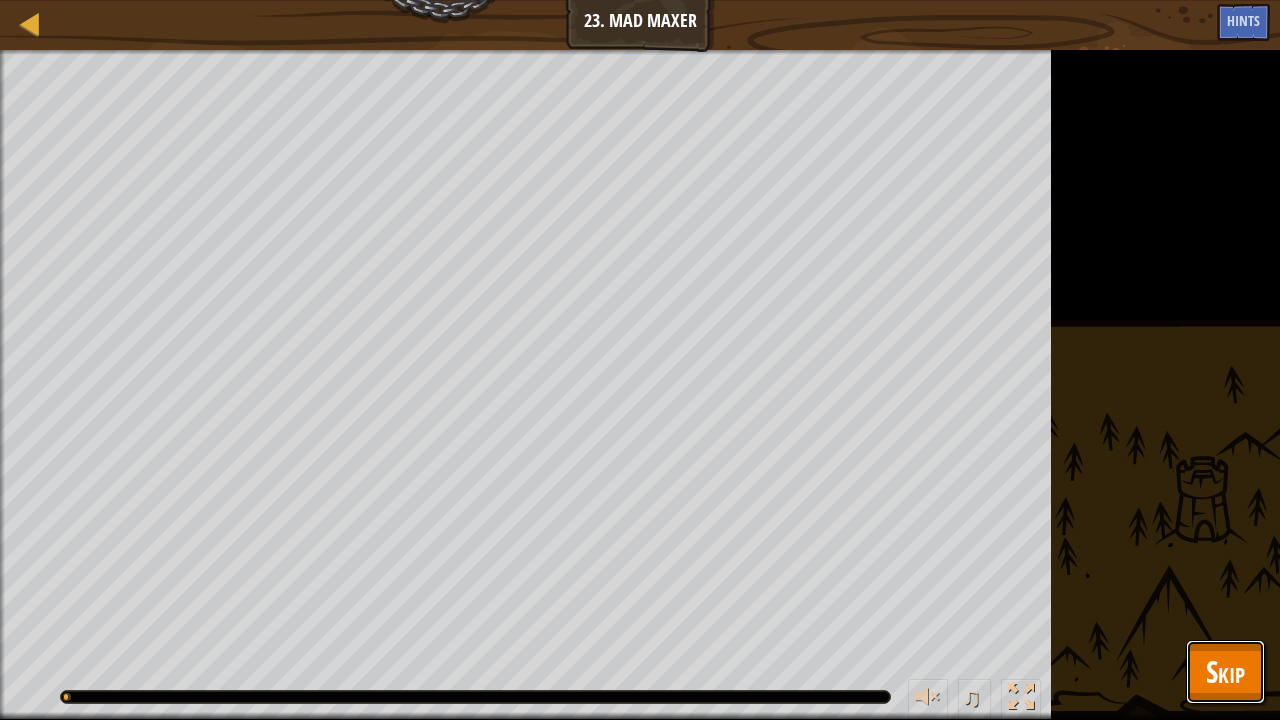 click on "Skip" at bounding box center [1225, 672] 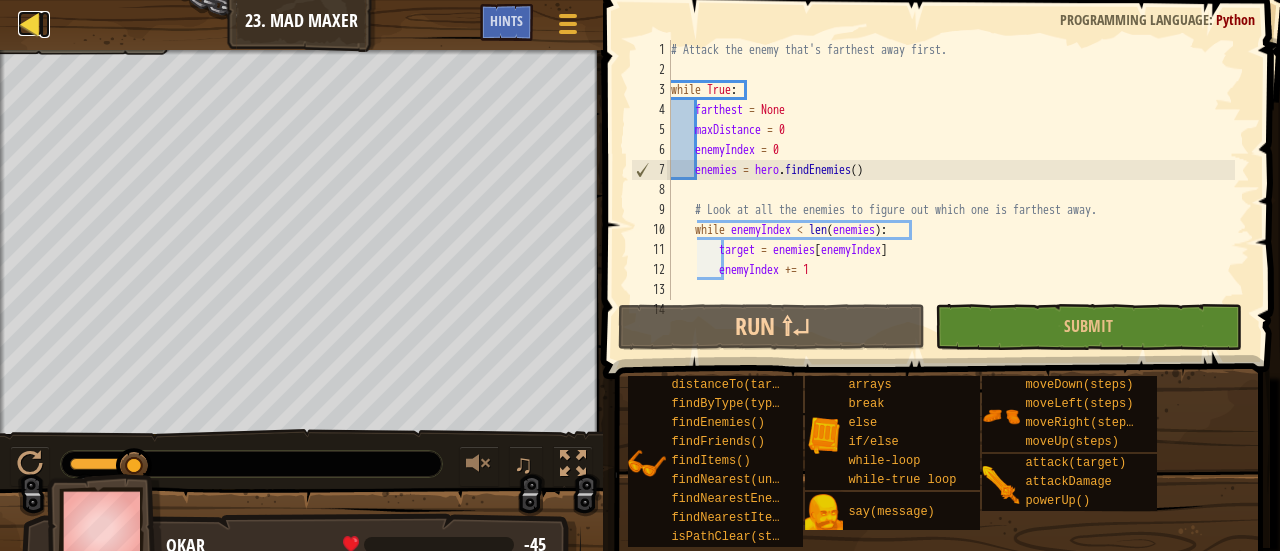 click at bounding box center (30, 23) 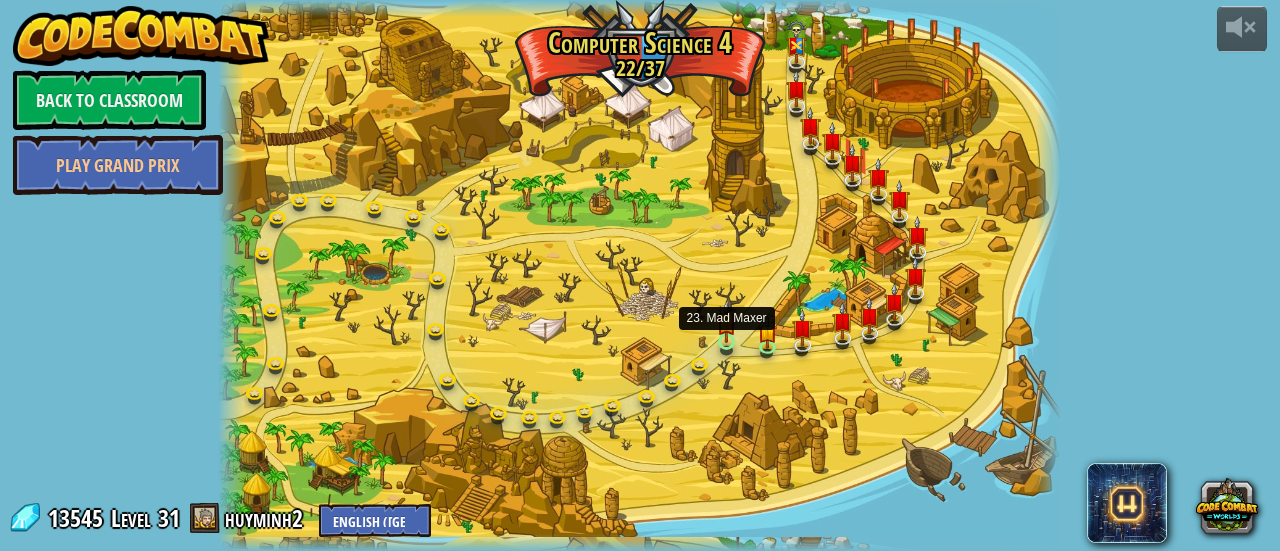 click at bounding box center (726, 321) 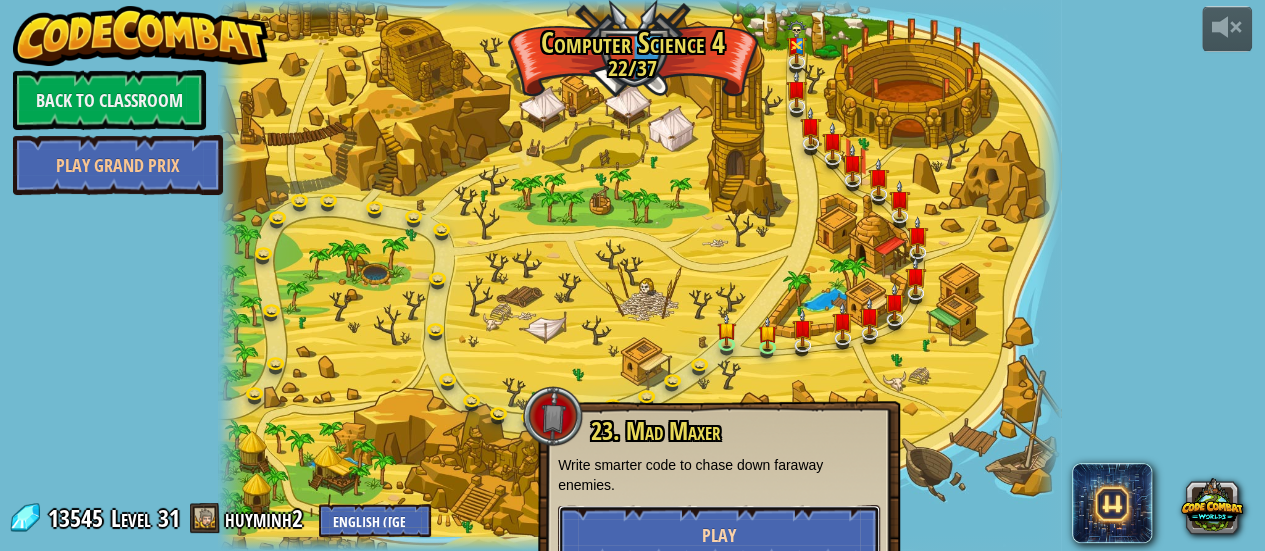 click on "Play" at bounding box center (719, 535) 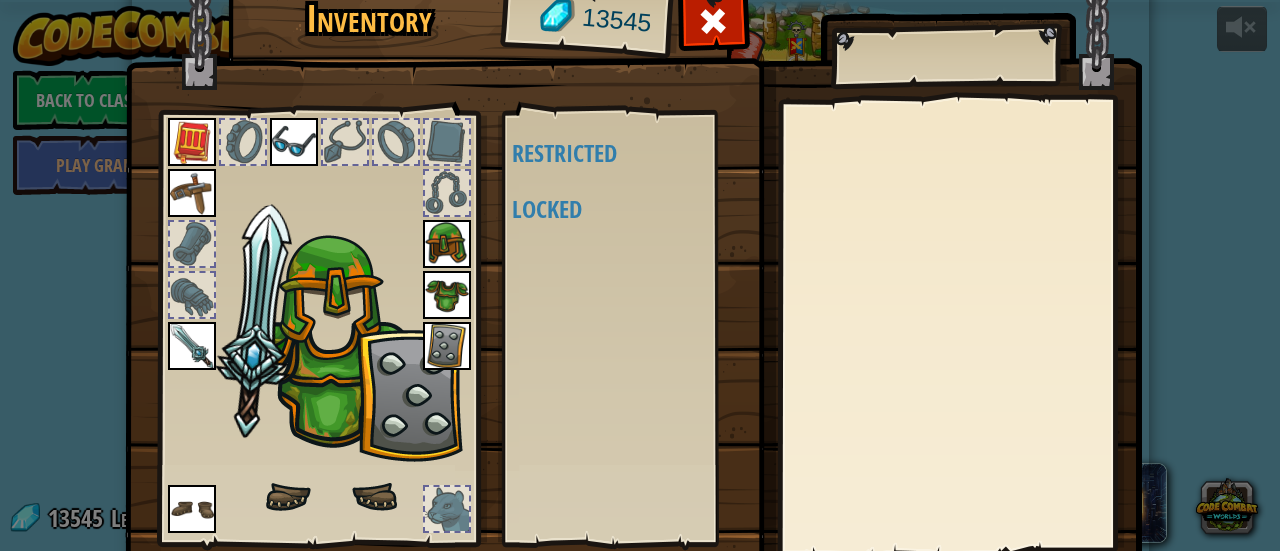 scroll, scrollTop: 100, scrollLeft: 0, axis: vertical 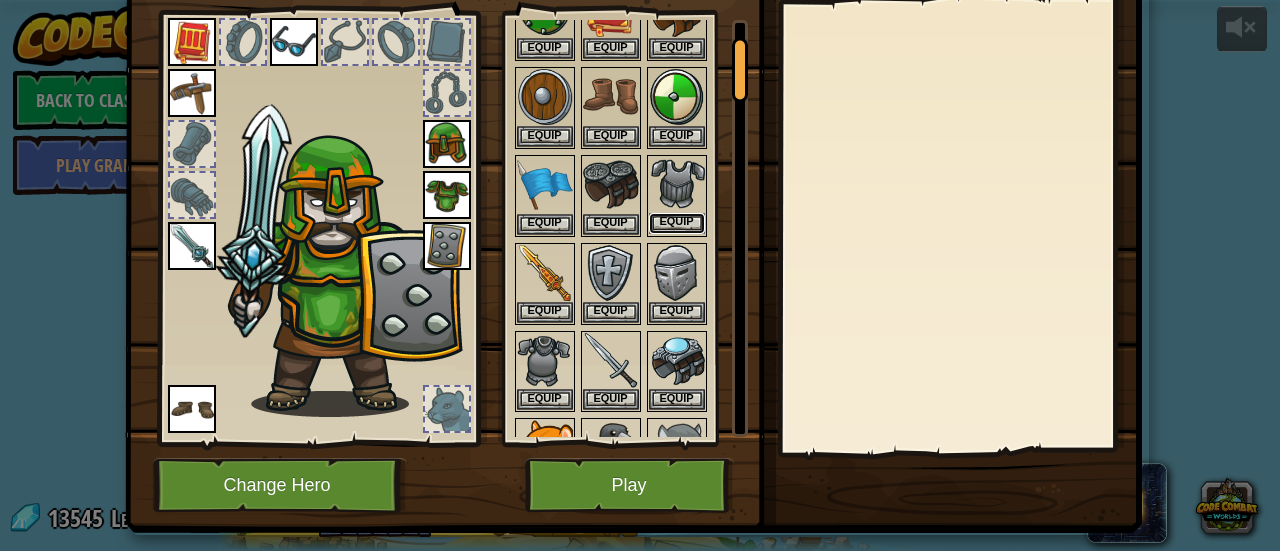 click on "Equip" at bounding box center (677, 223) 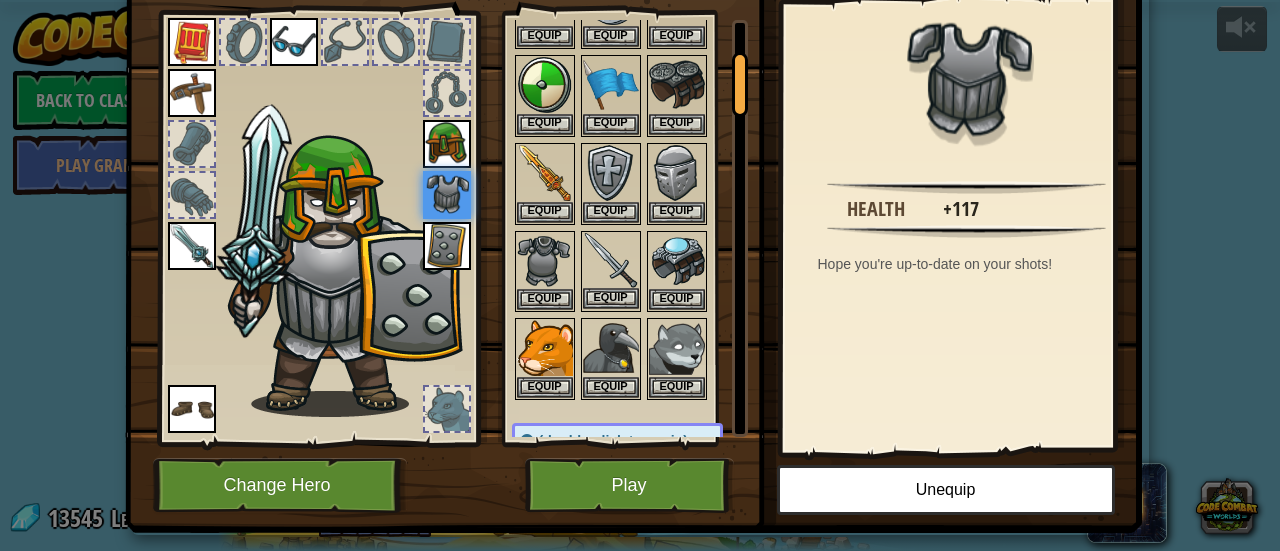 scroll, scrollTop: 100, scrollLeft: 0, axis: vertical 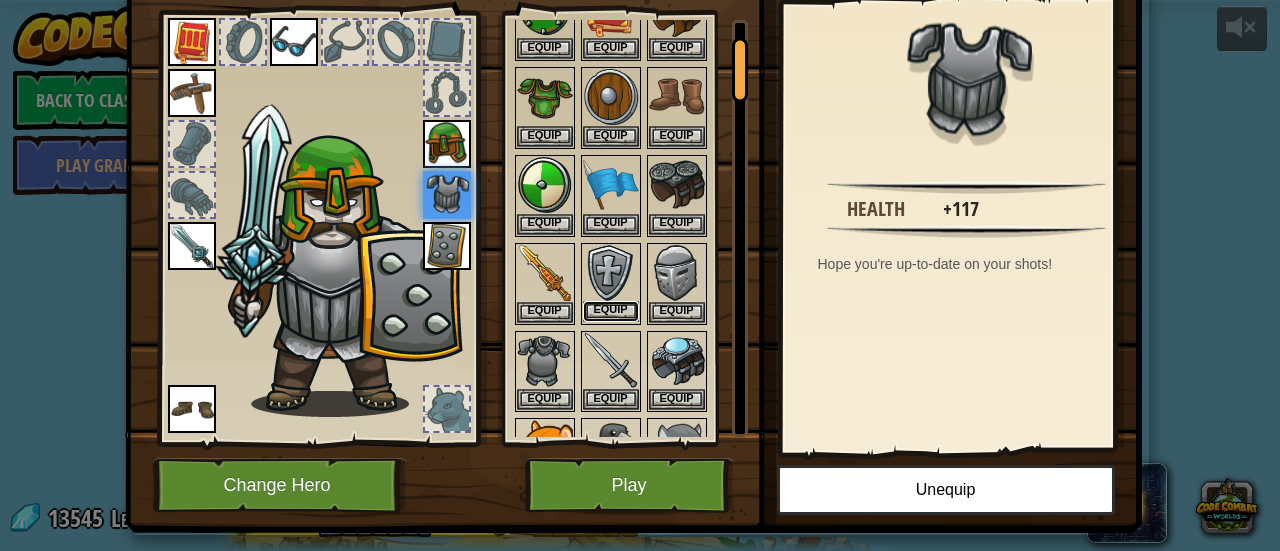 click on "Equip" at bounding box center [611, 311] 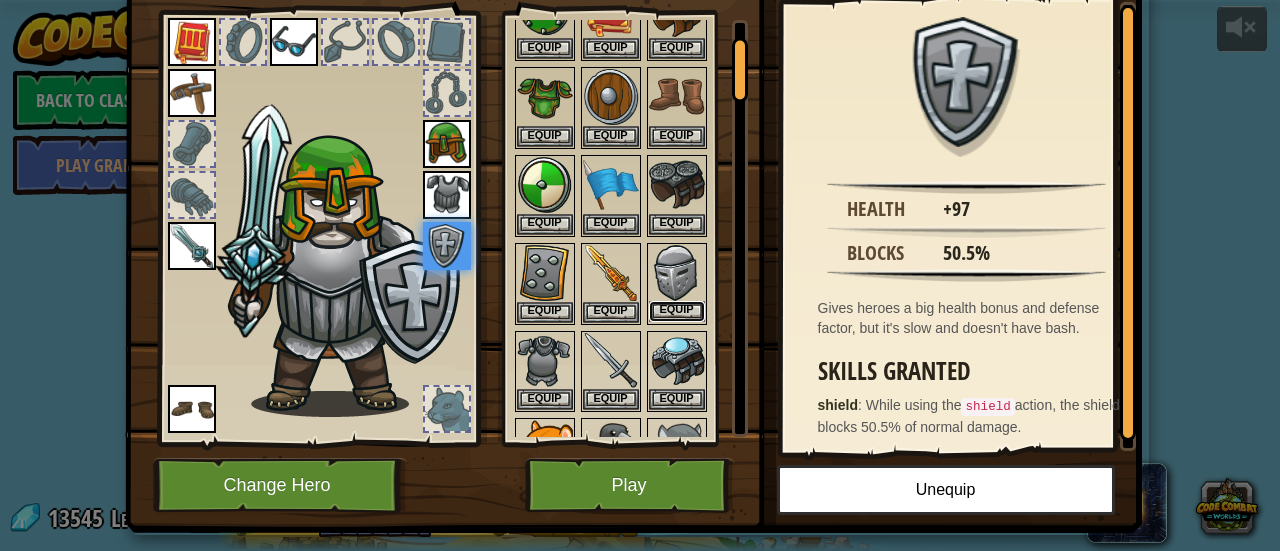 click on "Equip" at bounding box center [677, 311] 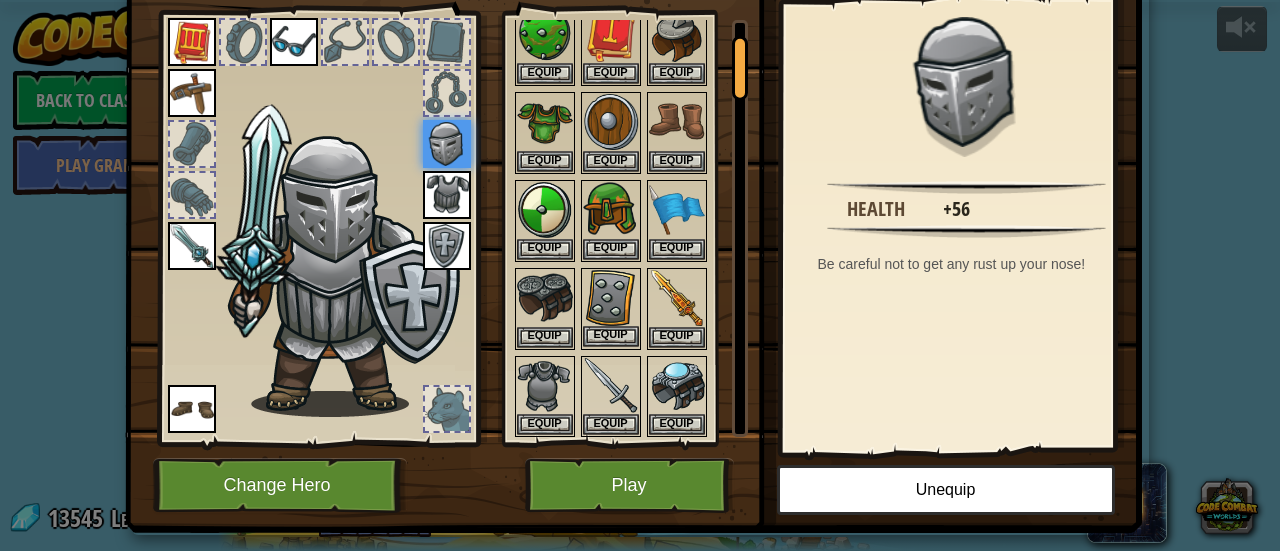 scroll, scrollTop: 100, scrollLeft: 0, axis: vertical 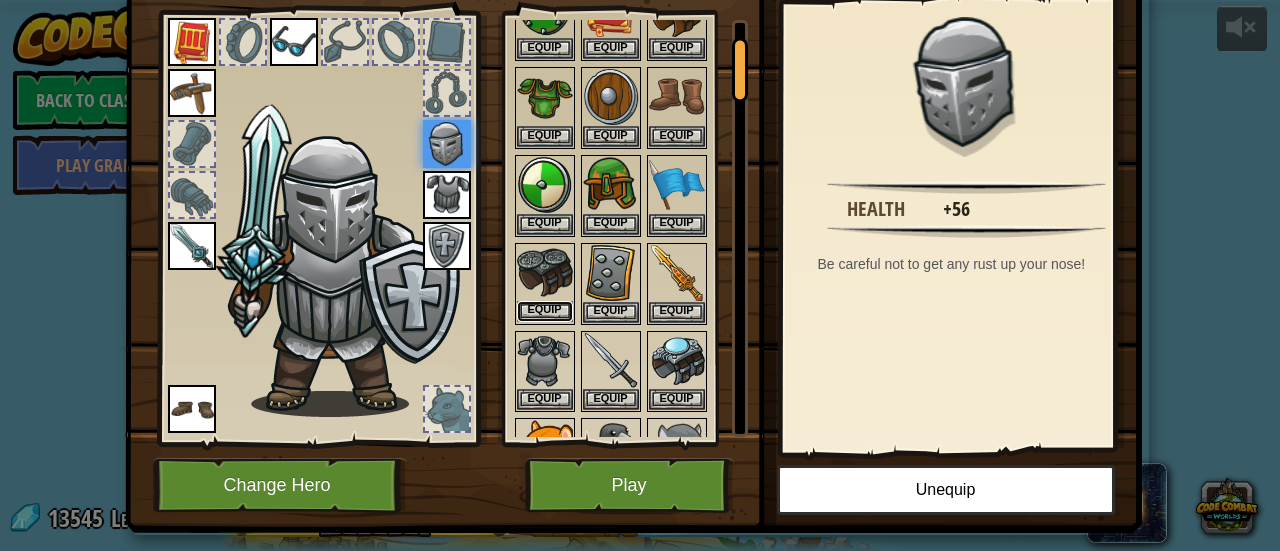 click on "Equip" at bounding box center [545, 311] 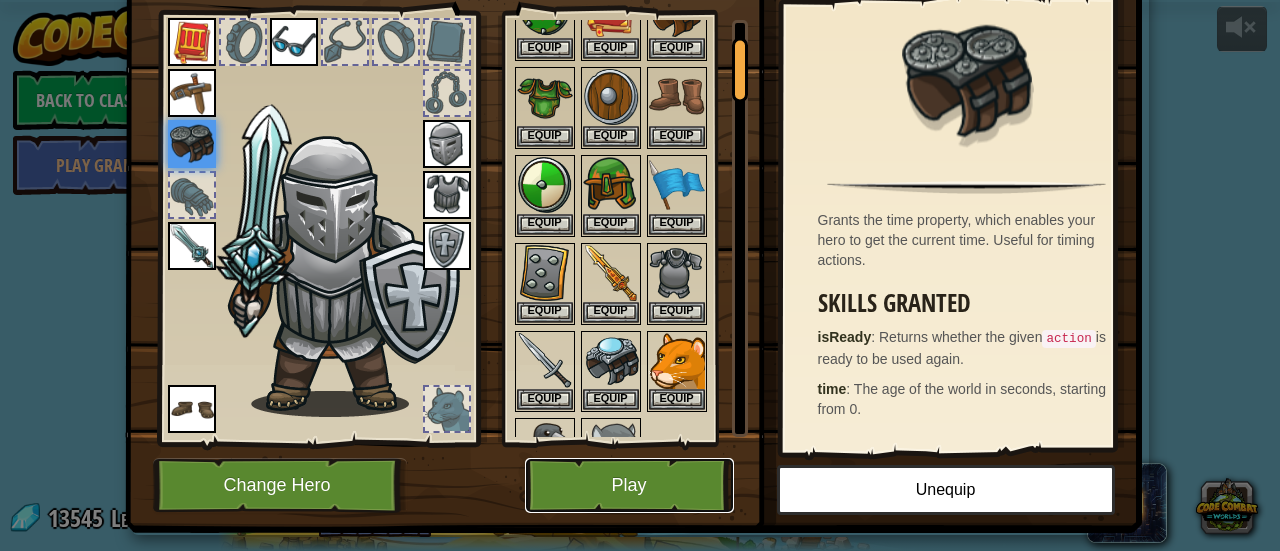 click on "Play" at bounding box center [629, 485] 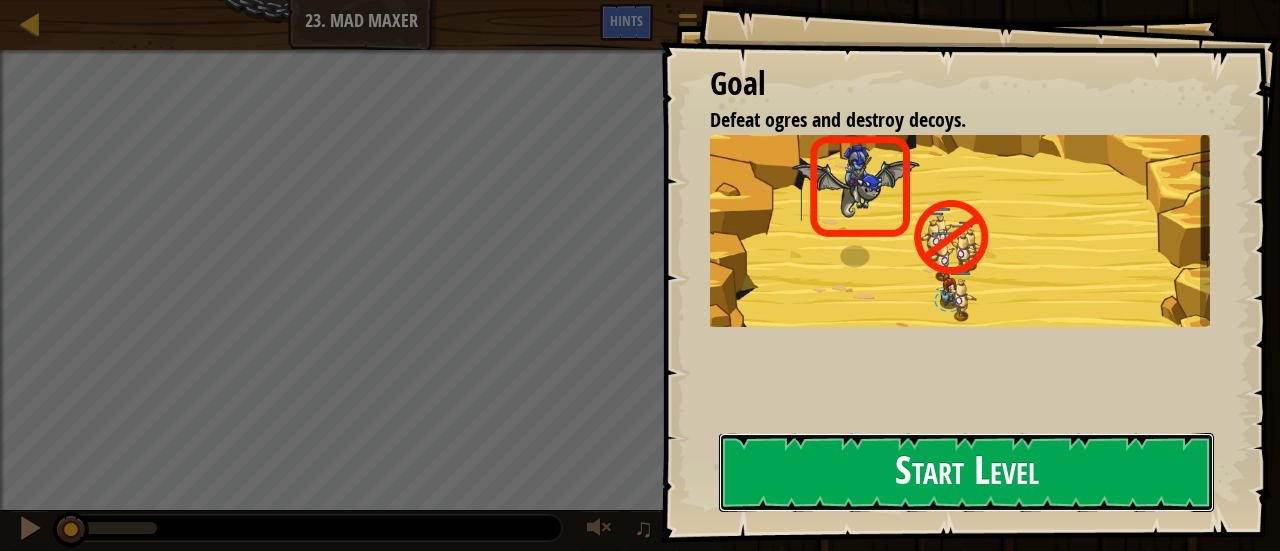 click on "Start Level" at bounding box center (966, 472) 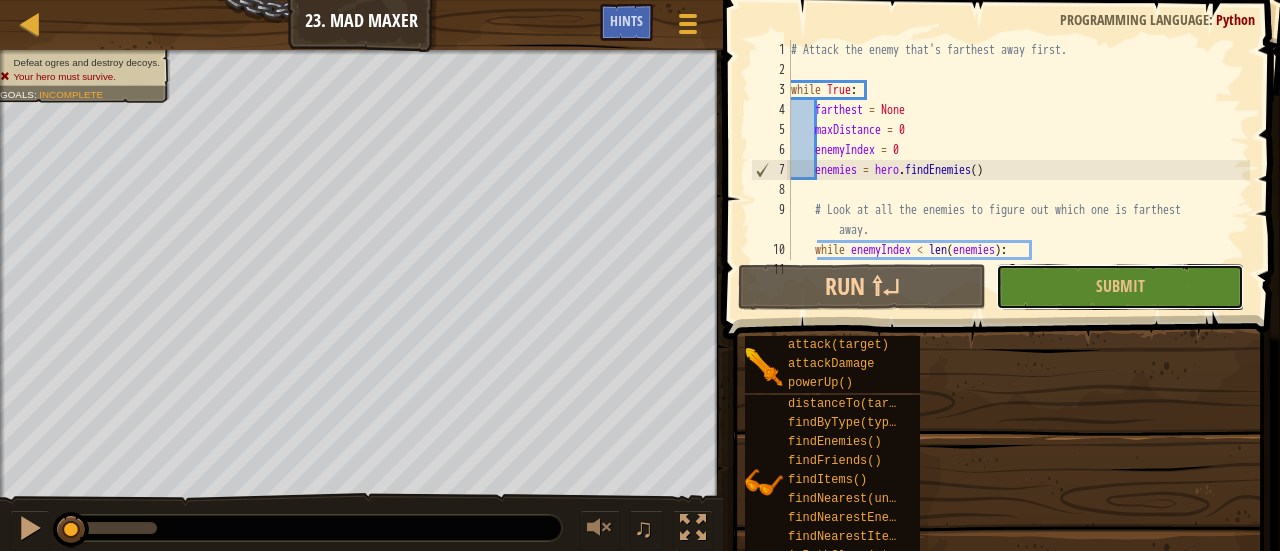 click on "Submit" at bounding box center (1120, 287) 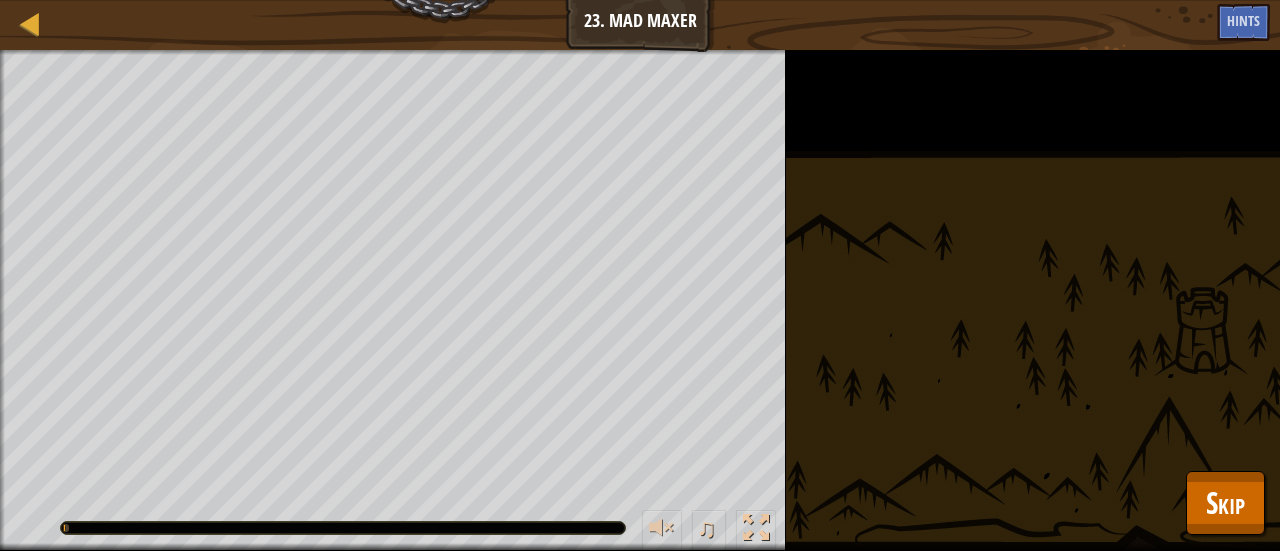 click on "Defeat ogres and destroy decoys. Your hero must survive. Goals : Running... ♫ Okar 171 x: 36 y: 35 Flarsho" at bounding box center (640, 300) 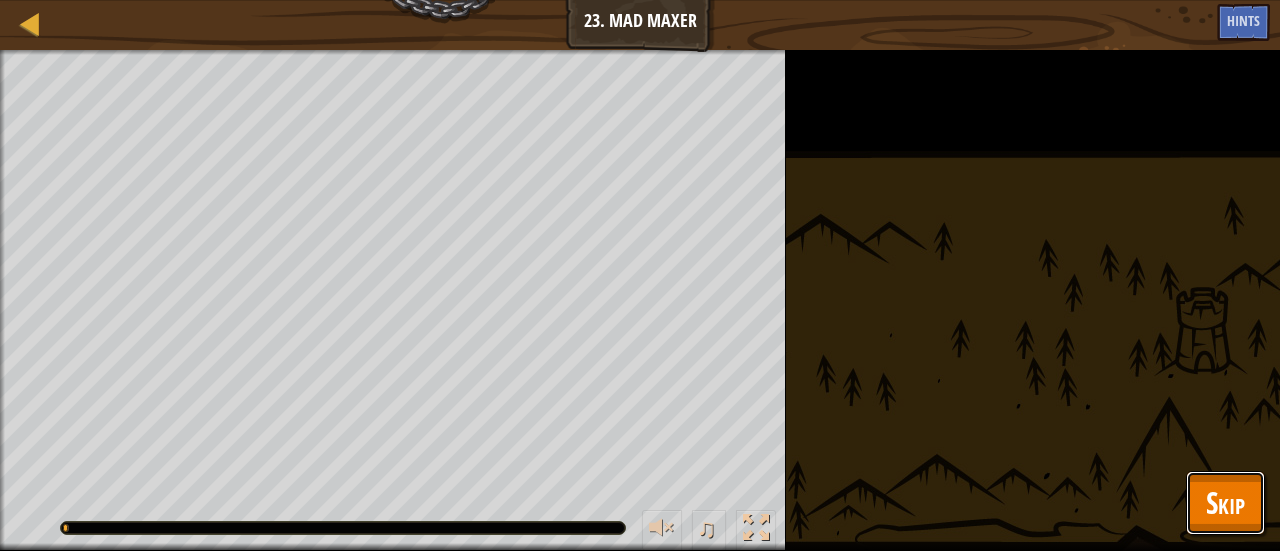 click on "Skip" at bounding box center (1225, 502) 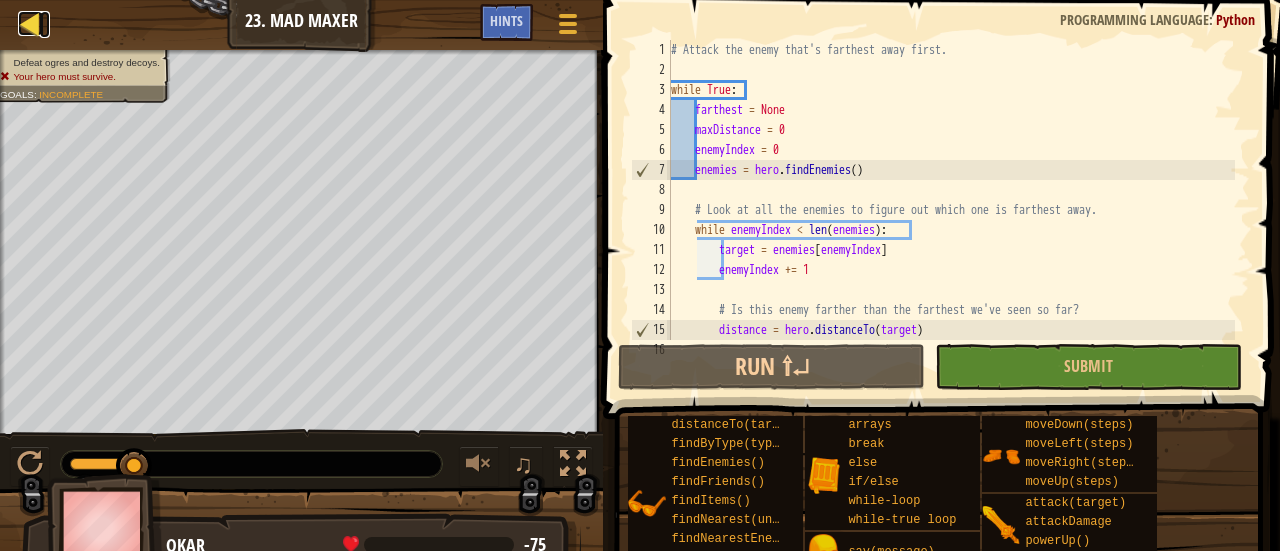 click at bounding box center (30, 23) 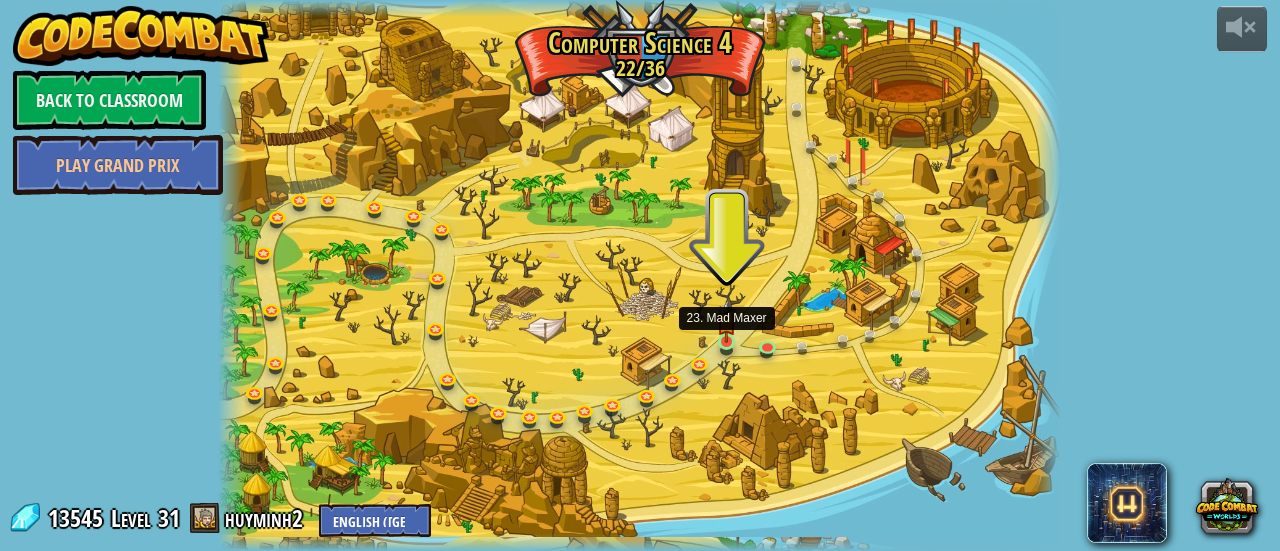 click at bounding box center (726, 321) 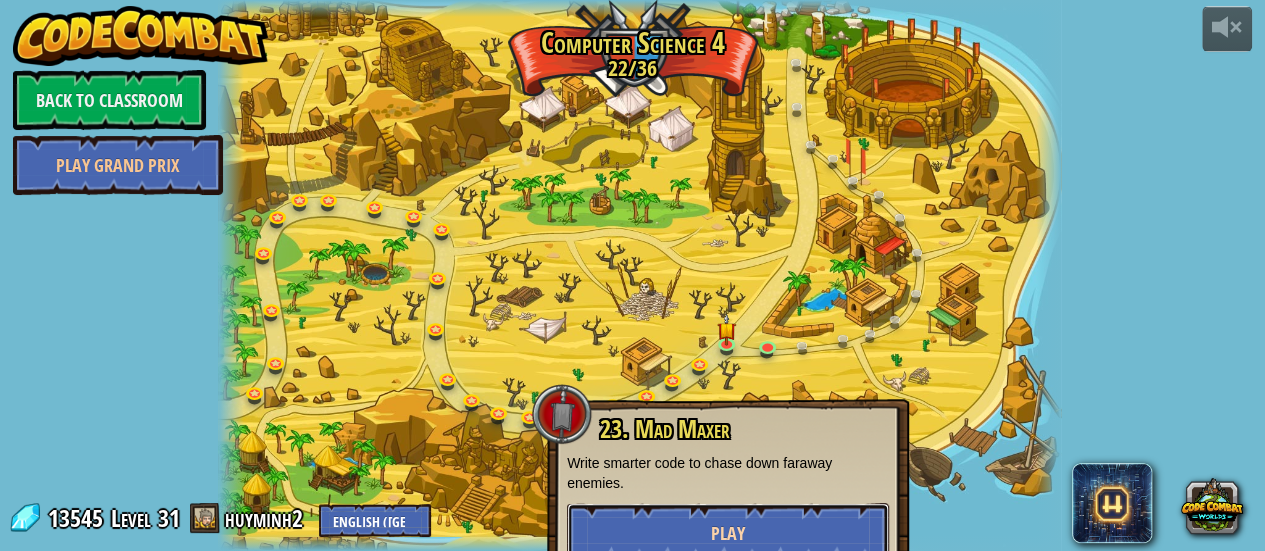 click on "Play" at bounding box center (728, 533) 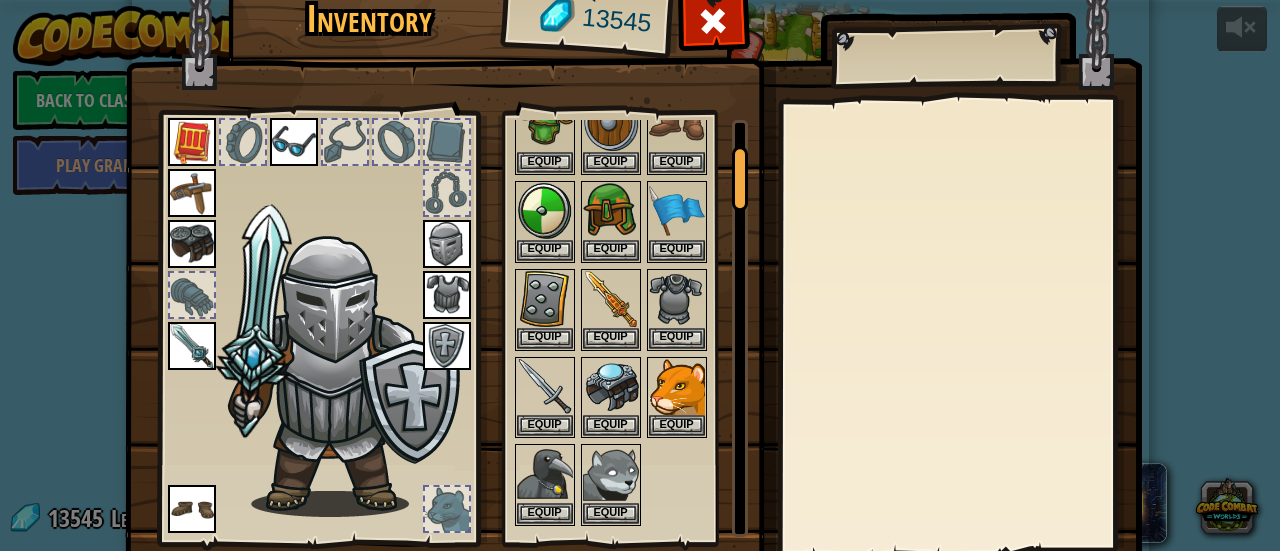 scroll, scrollTop: 200, scrollLeft: 0, axis: vertical 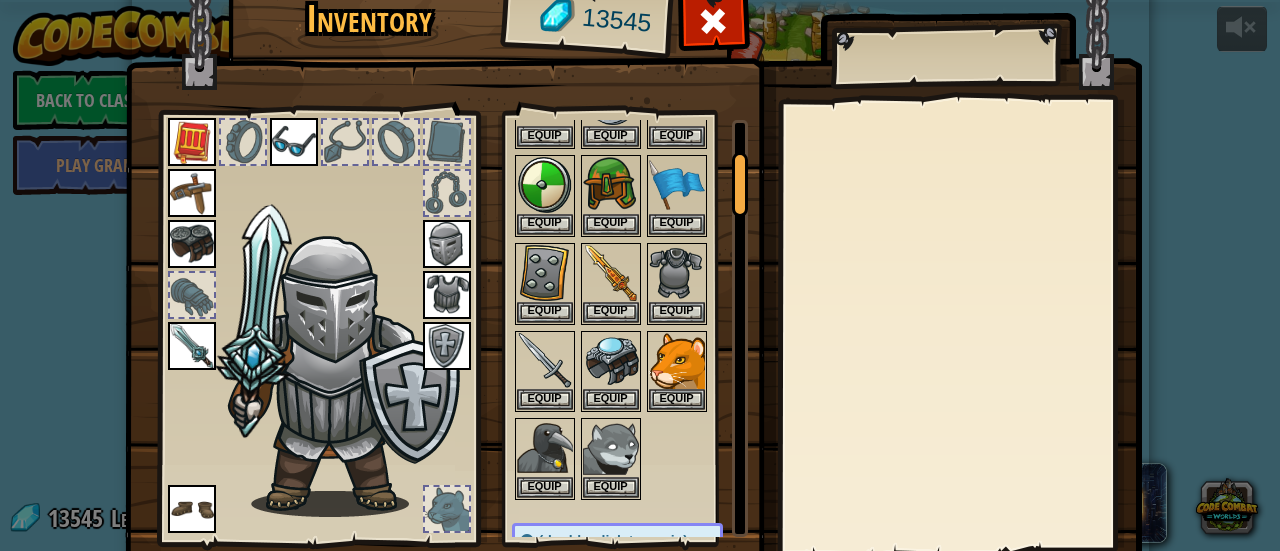 click at bounding box center [633, 270] 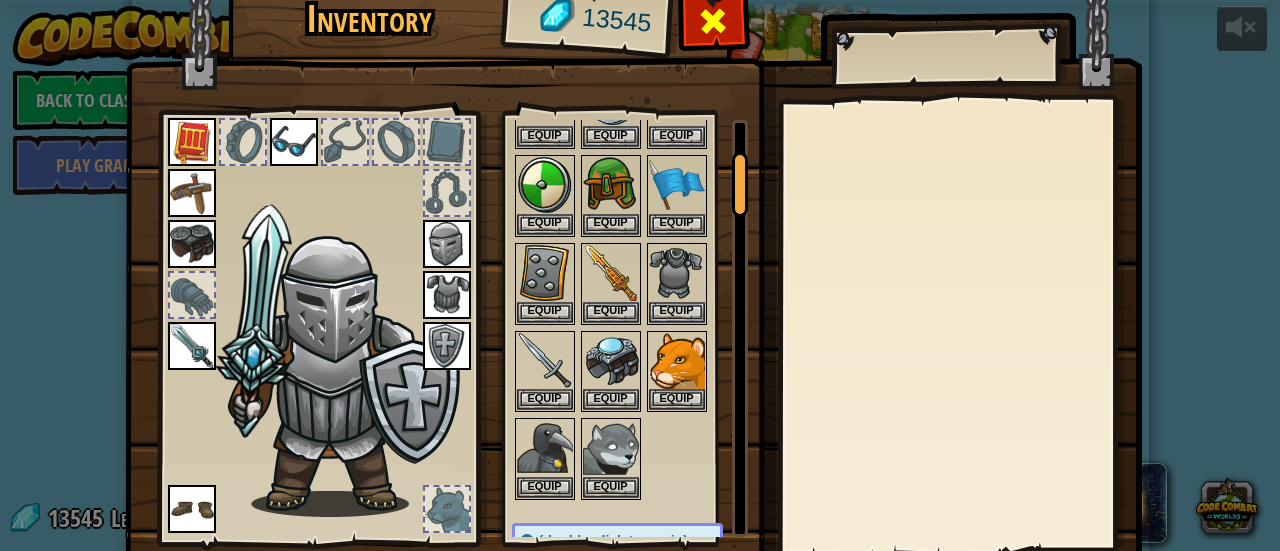 click at bounding box center (713, 21) 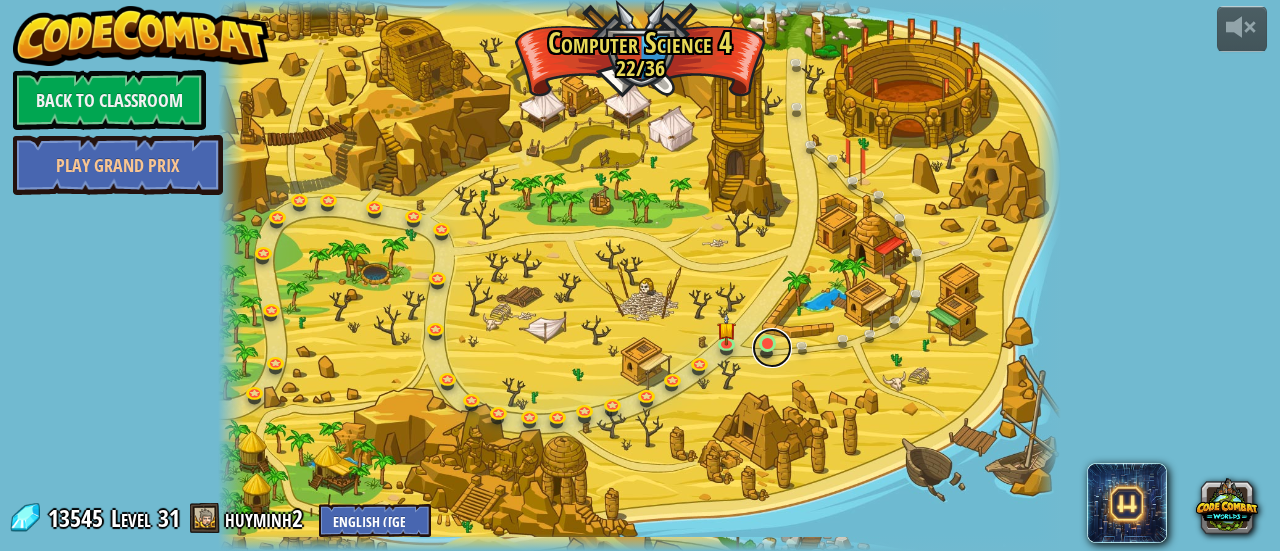 click at bounding box center (772, 348) 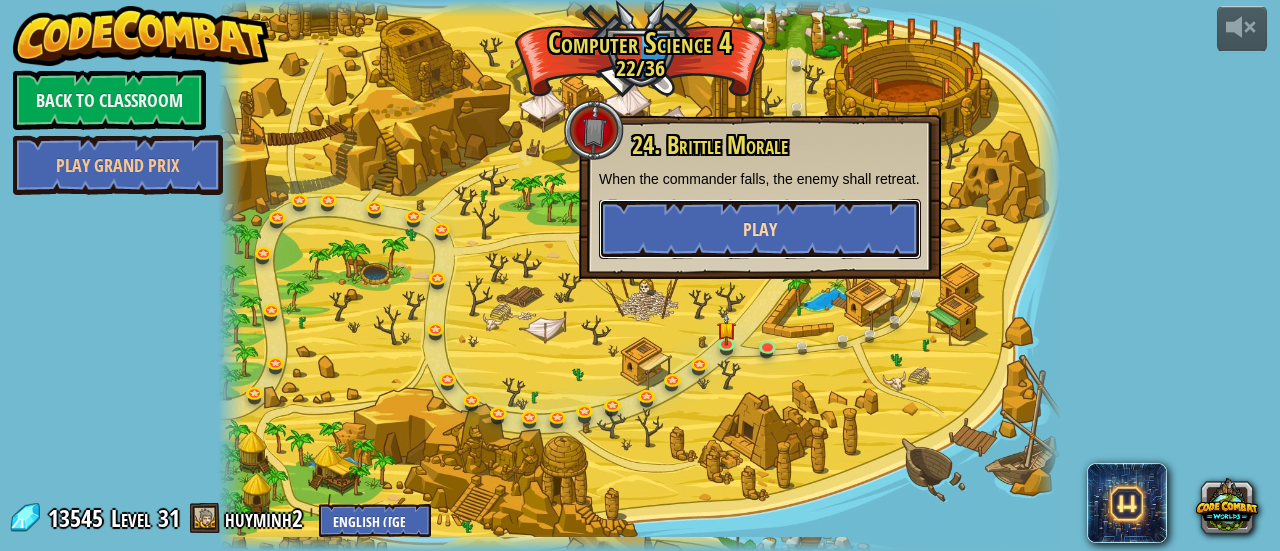 click on "Play" at bounding box center (760, 229) 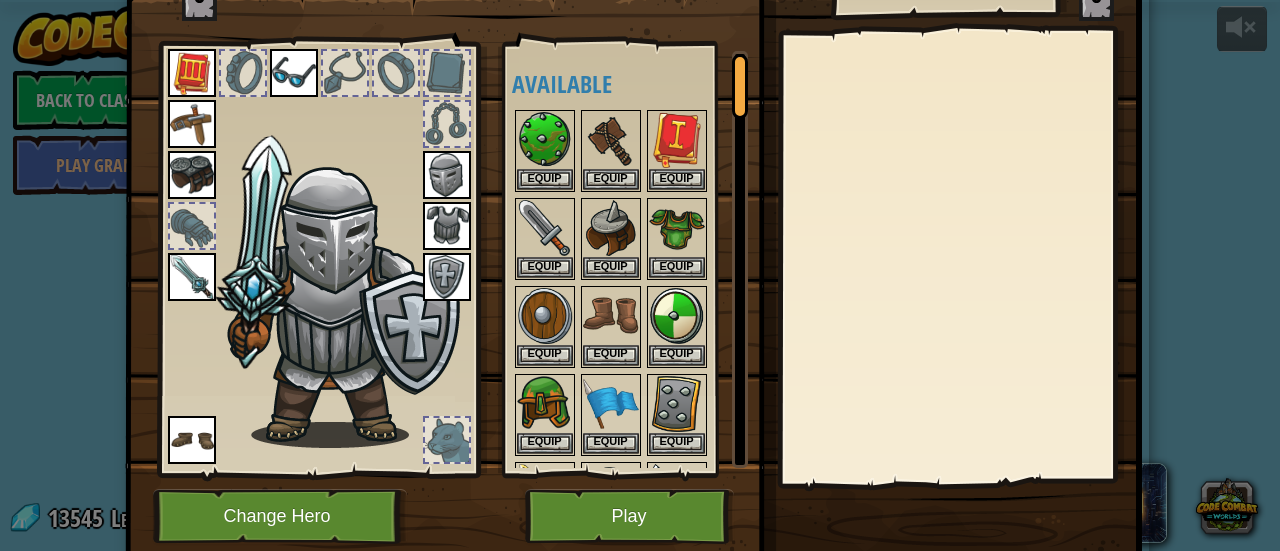 scroll, scrollTop: 138, scrollLeft: 0, axis: vertical 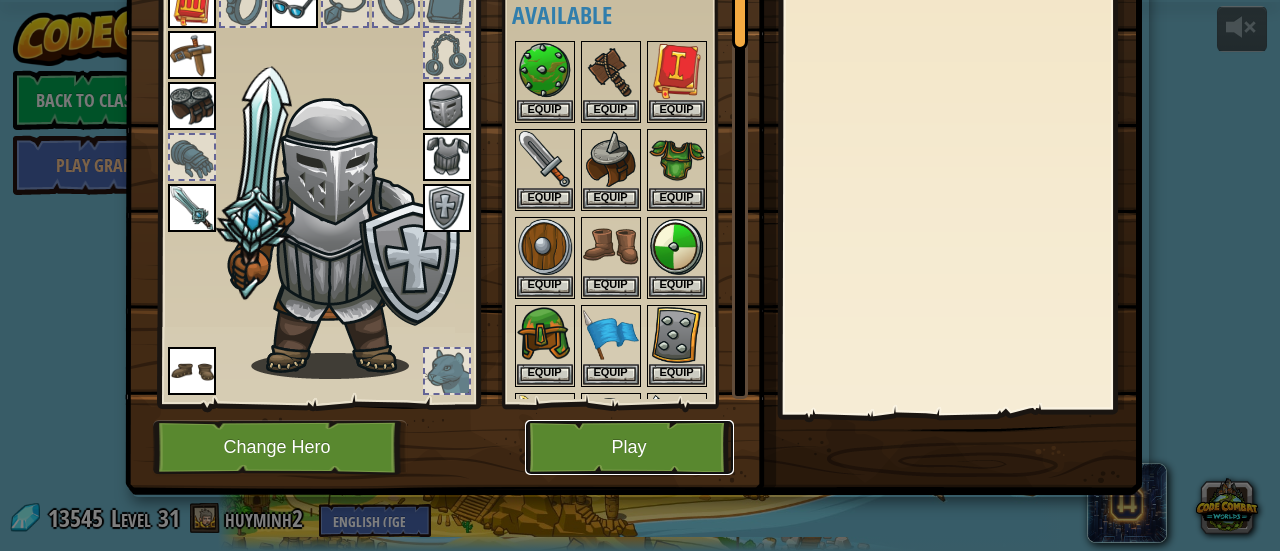 click on "Play" at bounding box center (629, 447) 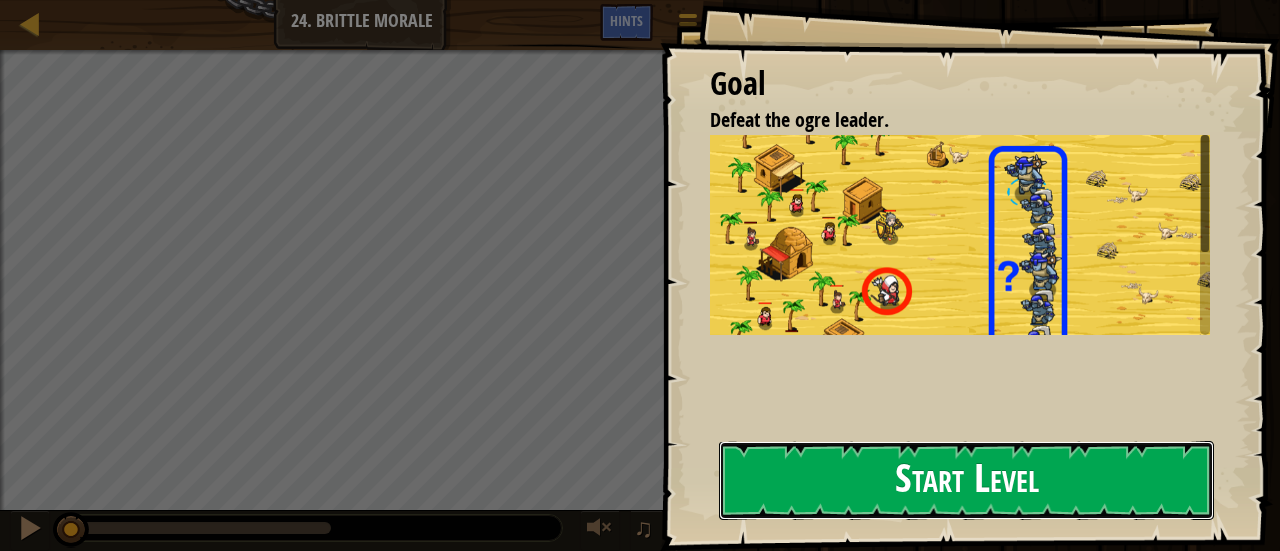 click on "Start Level" at bounding box center [966, 480] 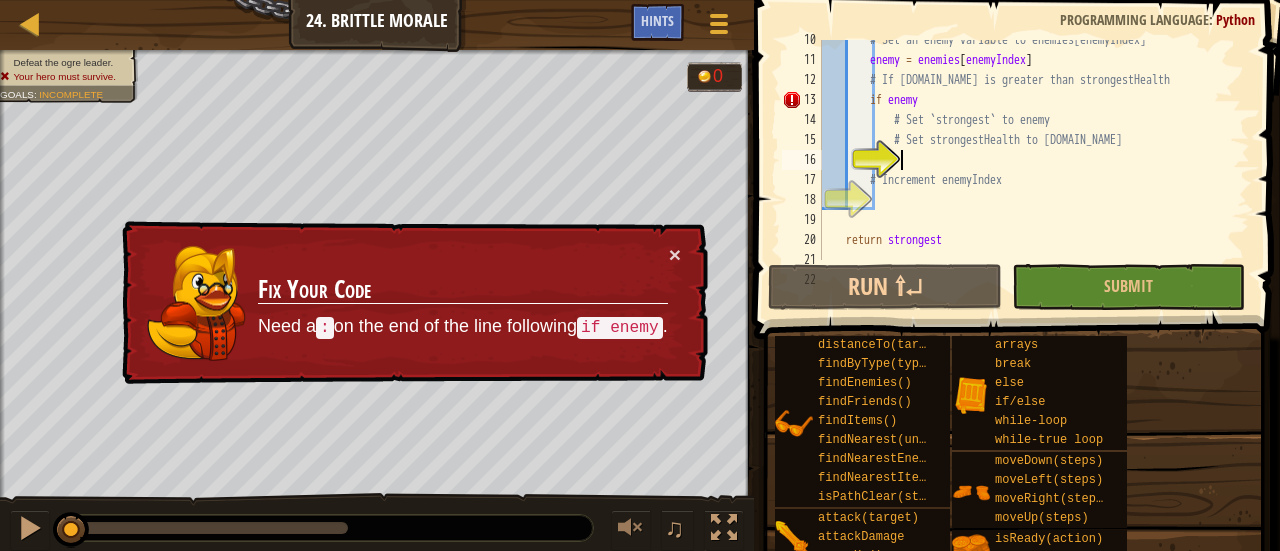 scroll, scrollTop: 190, scrollLeft: 0, axis: vertical 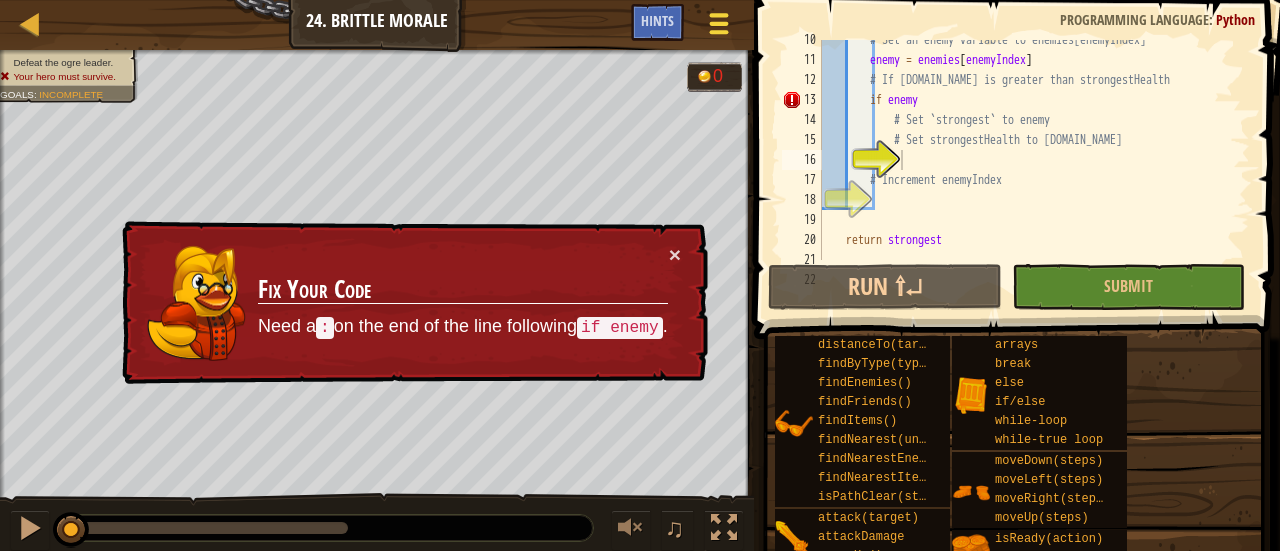 click at bounding box center [719, 32] 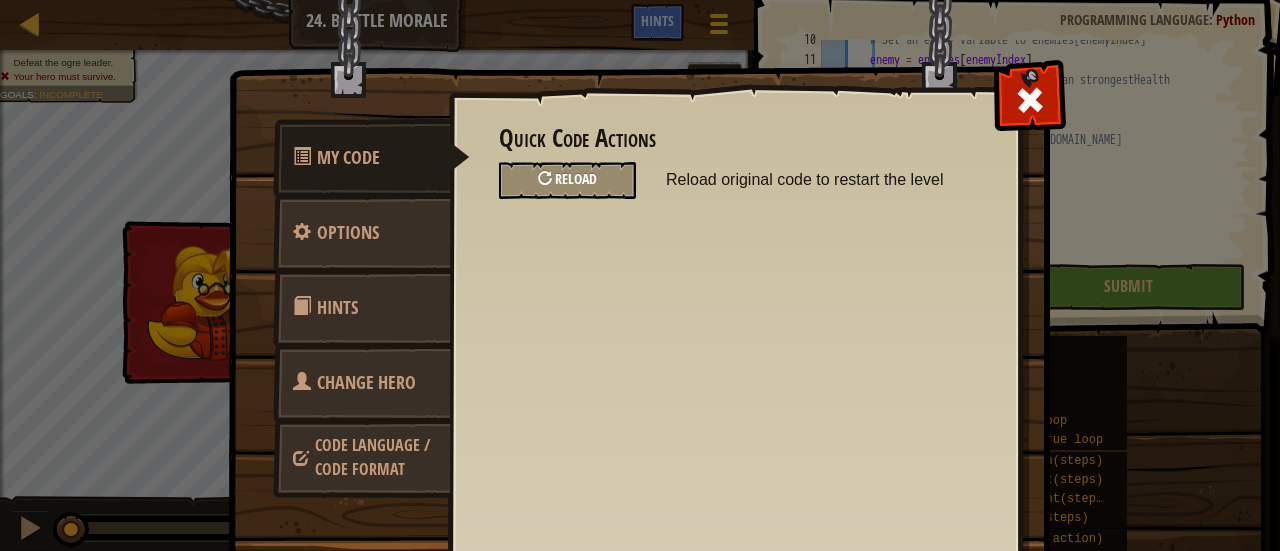 click on "Reload" at bounding box center [567, 180] 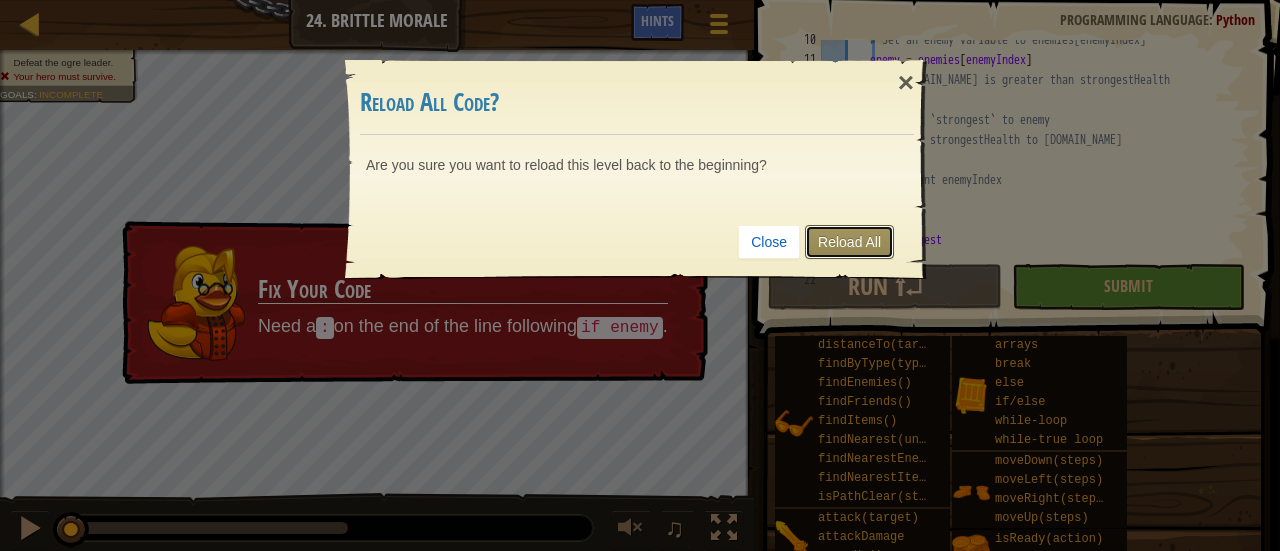 click on "Reload All" at bounding box center (849, 242) 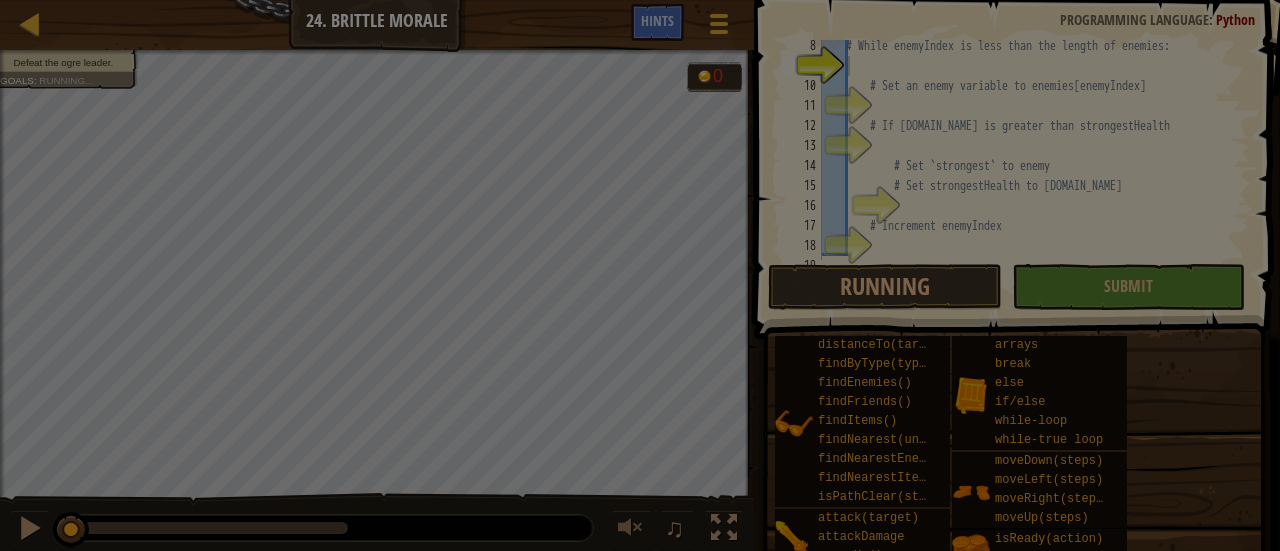 scroll, scrollTop: 50, scrollLeft: 0, axis: vertical 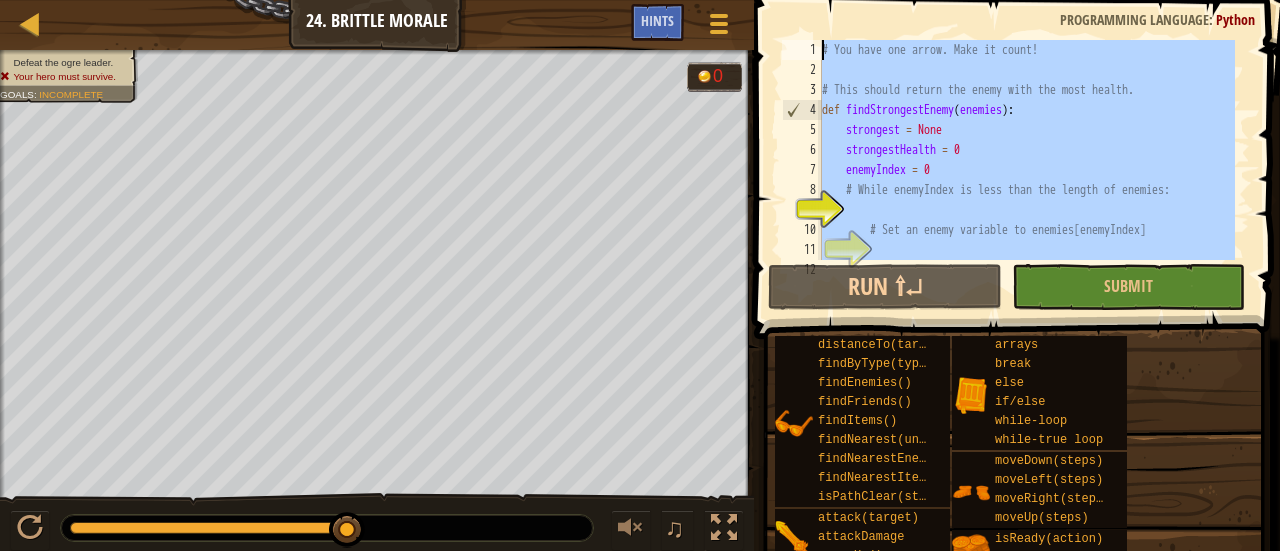 drag, startPoint x: 873, startPoint y: 187, endPoint x: 818, endPoint y: 3, distance: 192.04427 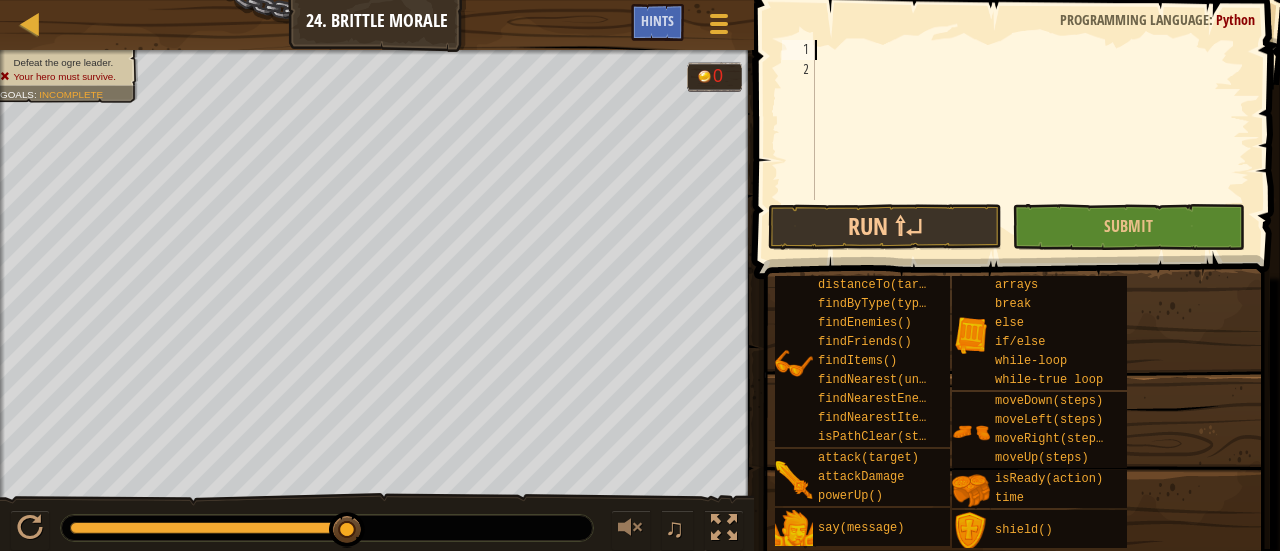 paste on "hero.say(findStrongestEnemy(enemies)" 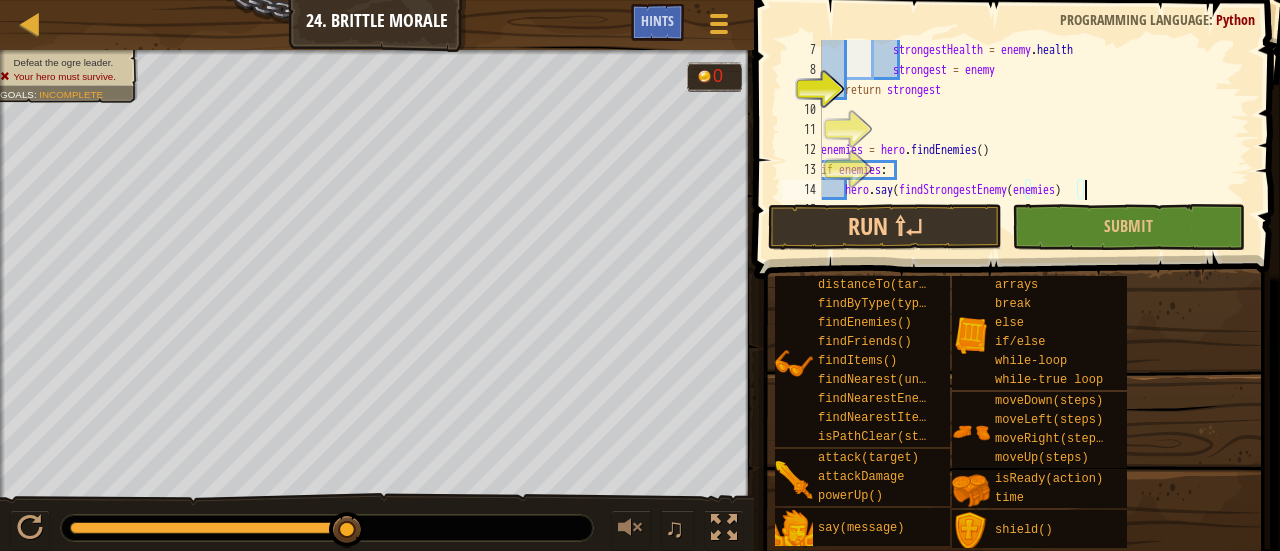 scroll, scrollTop: 100, scrollLeft: 0, axis: vertical 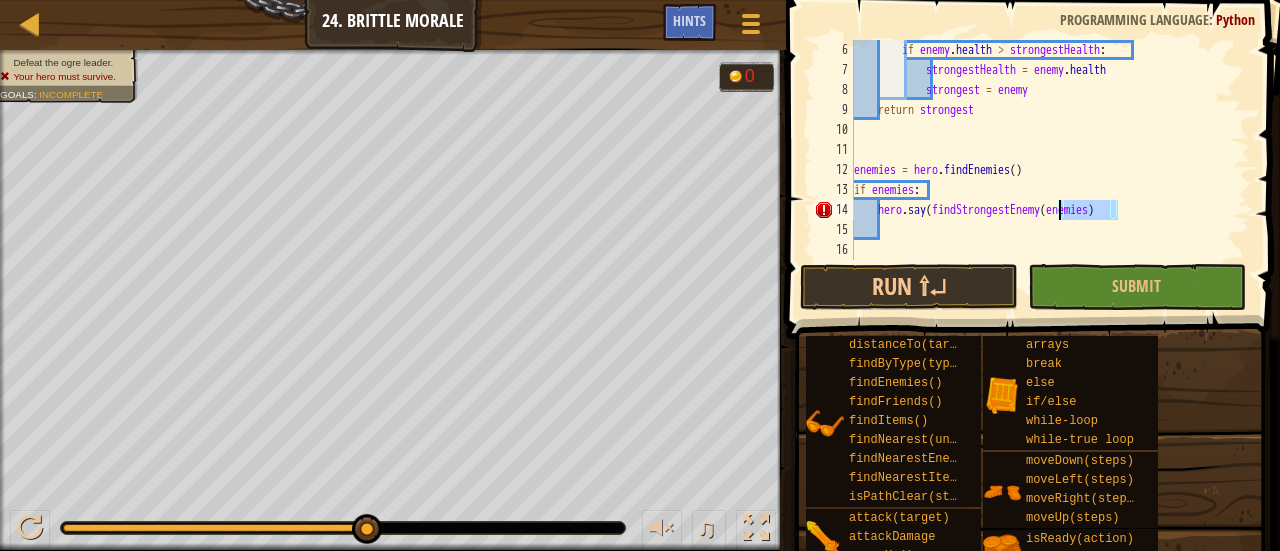 drag, startPoint x: 1122, startPoint y: 205, endPoint x: 1061, endPoint y: 207, distance: 61.03278 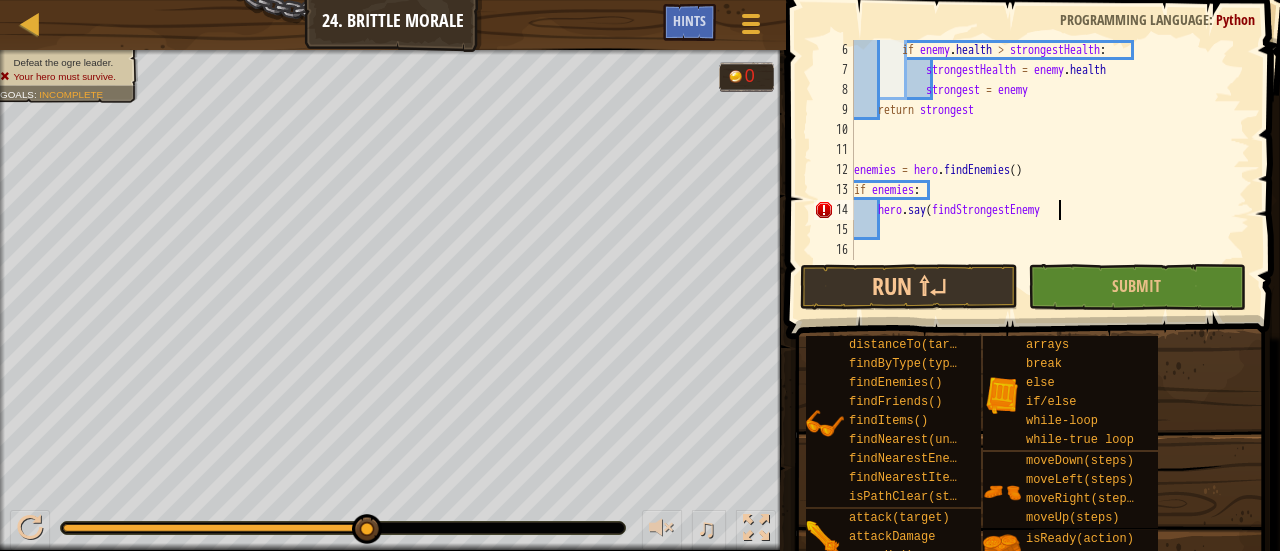 scroll, scrollTop: 9, scrollLeft: 16, axis: both 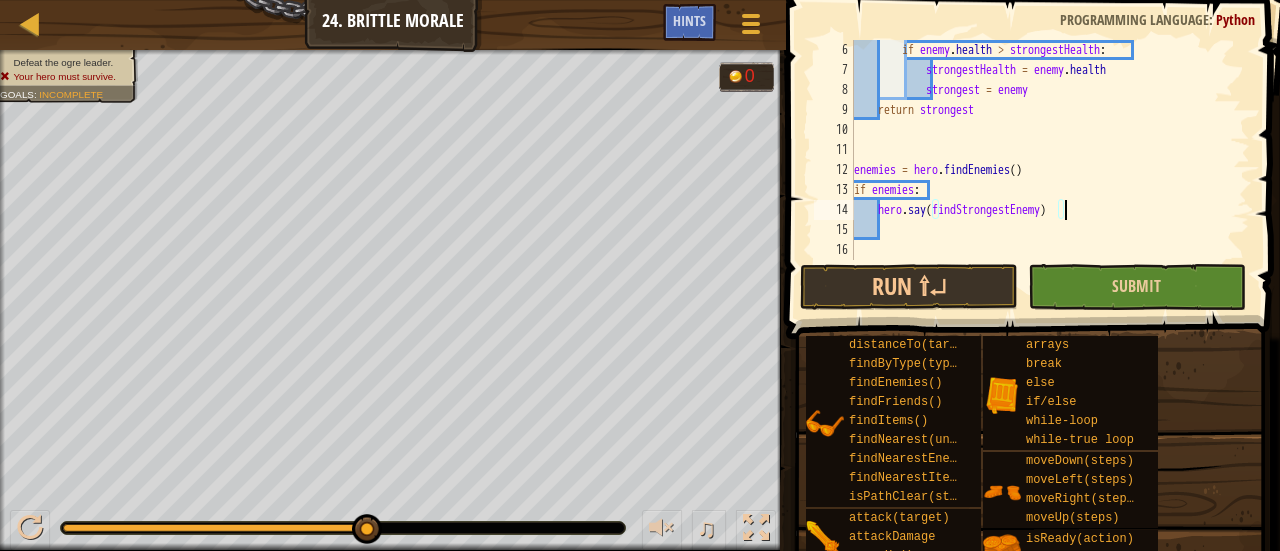 type on "hero.say(findStrongestEnemy)" 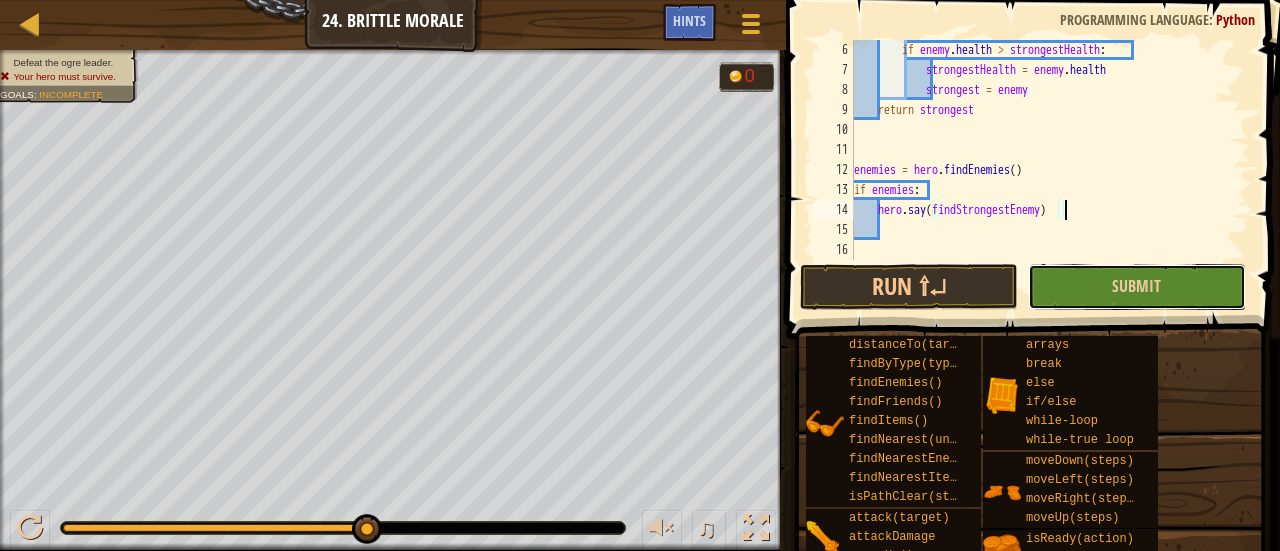 click on "Submit" at bounding box center [1137, 287] 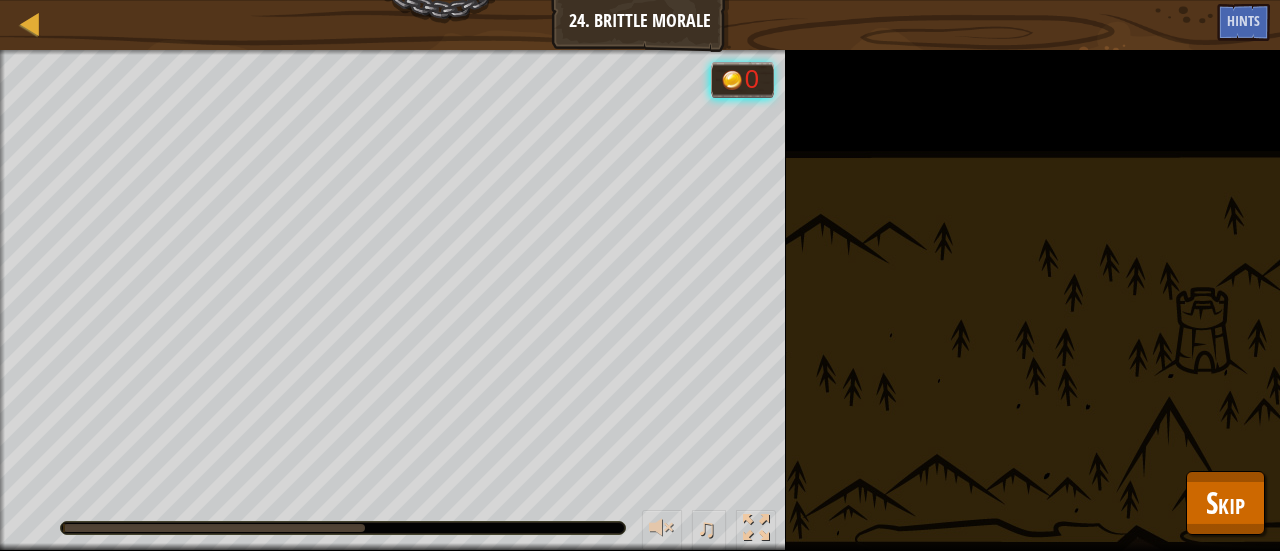 click on "Defeat the ogre leader. Your hero must survive. Goals : Running... 0 ♫ [PERSON_NAME] 396 x: 28 y: 43 No target" at bounding box center (640, 300) 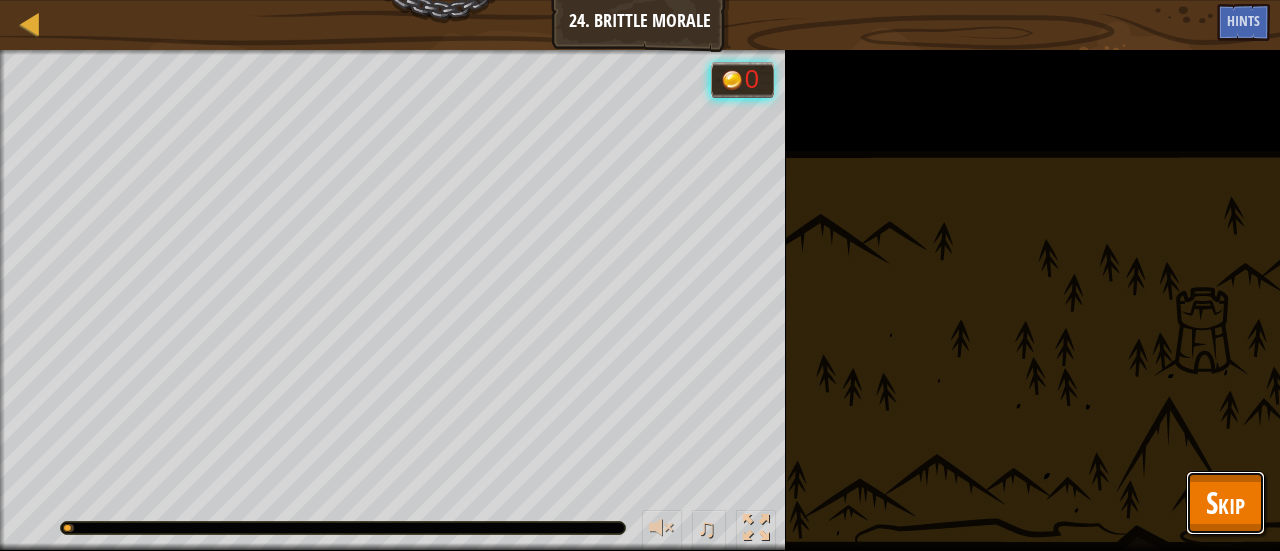 click on "Skip" at bounding box center (1225, 502) 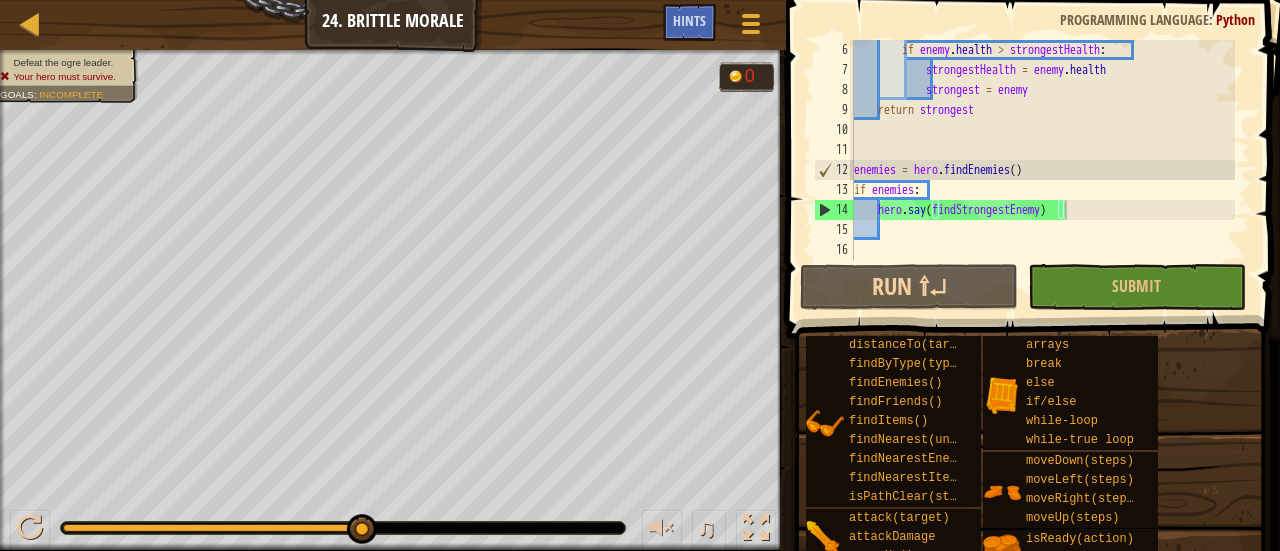 scroll, scrollTop: 9, scrollLeft: 1, axis: both 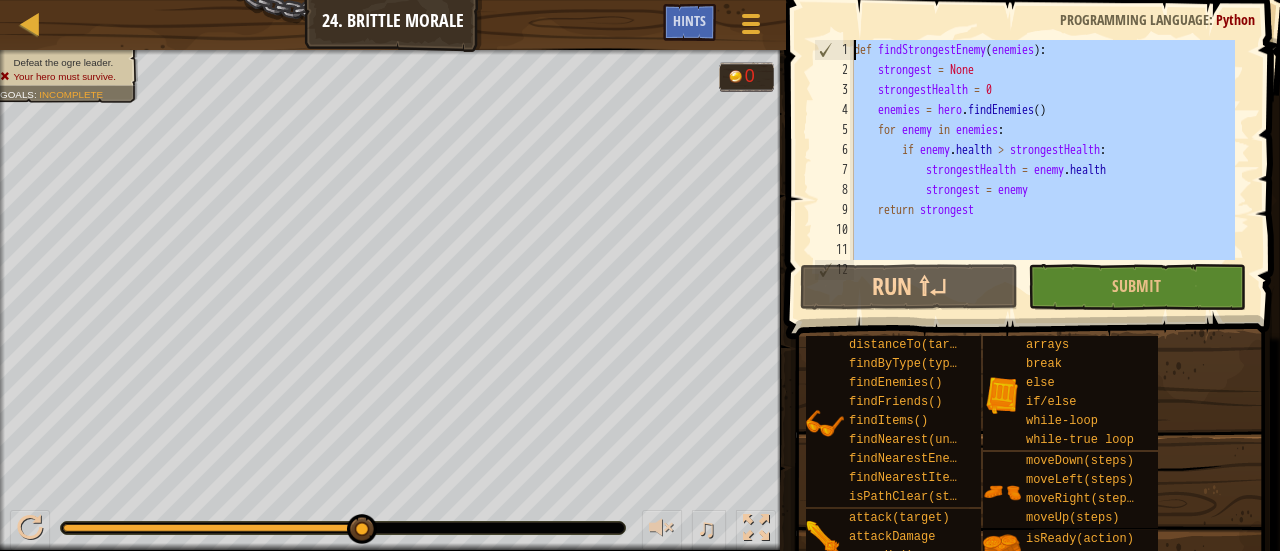 drag, startPoint x: 1086, startPoint y: 227, endPoint x: 636, endPoint y: -39, distance: 522.73895 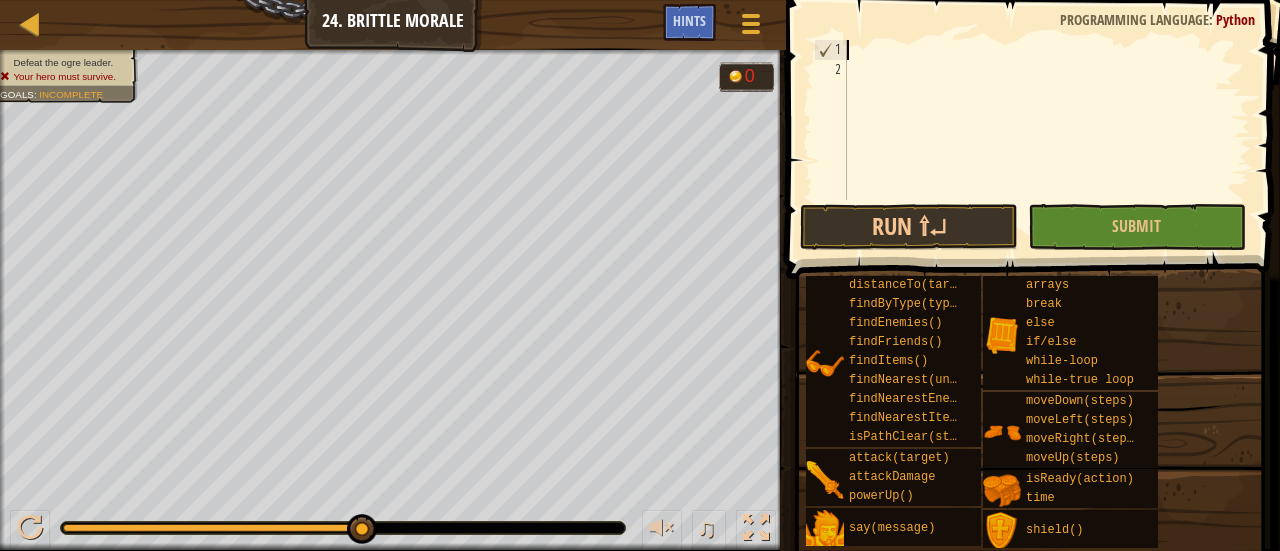 paste on "hero.say(leader)" 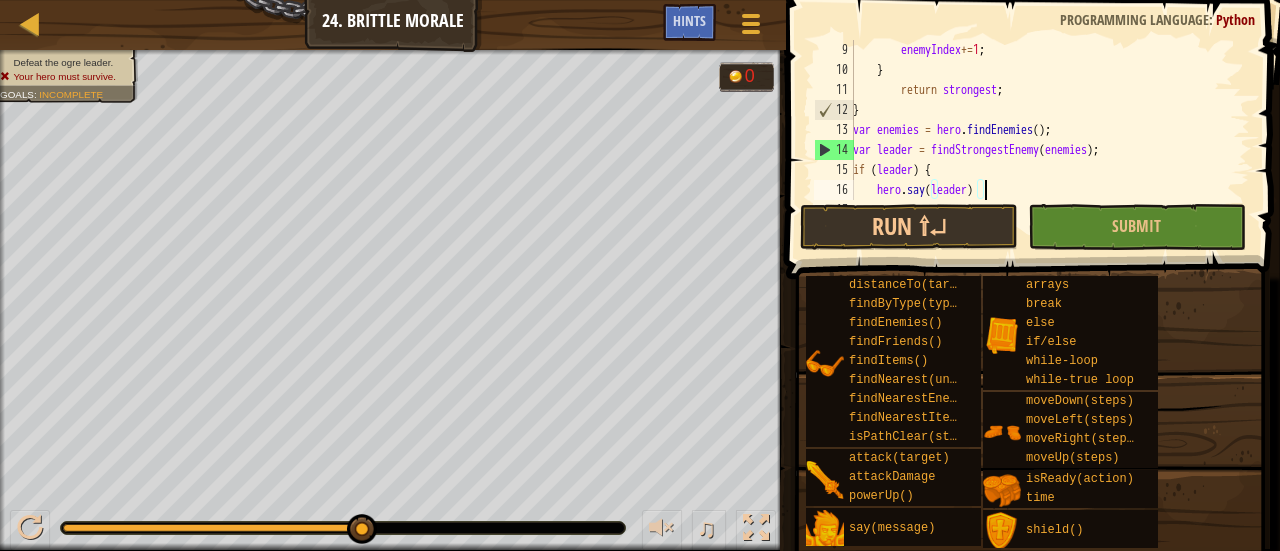 scroll, scrollTop: 120, scrollLeft: 0, axis: vertical 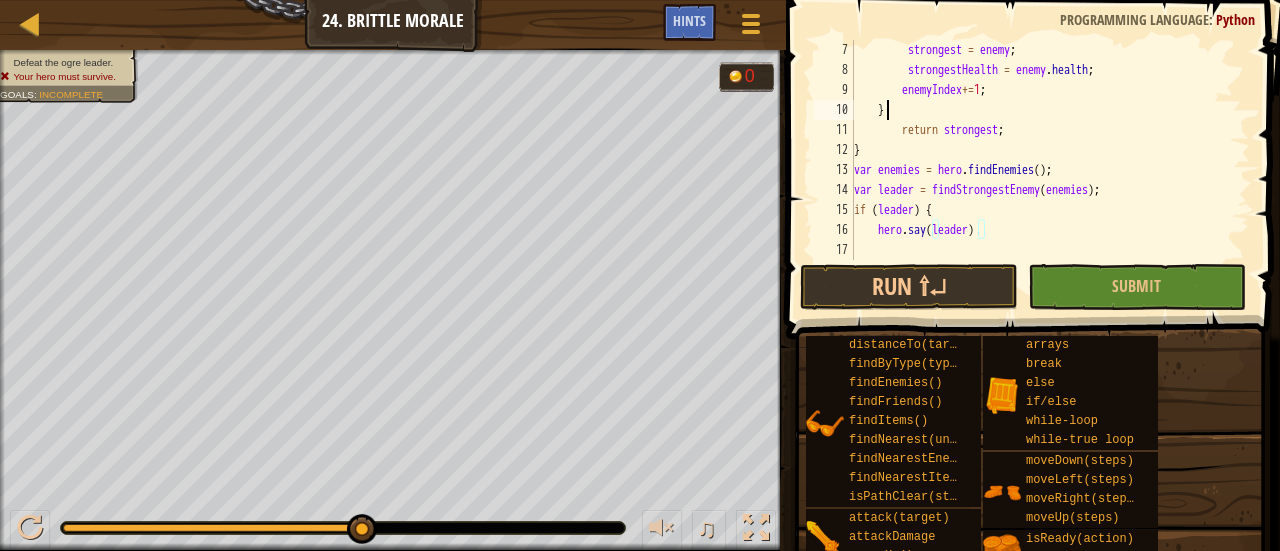 click on "strongest   =   enemy ;           strongestHealth   =   enemy . health ;          enemyIndex += 1 ;      }          return   strongest ; } var   enemies   =   hero . findEnemies ( ) ; var   leader   =   findStrongestEnemy ( enemies ) ; if   ( leader )   {      hero . say ( leader )" at bounding box center [1042, 170] 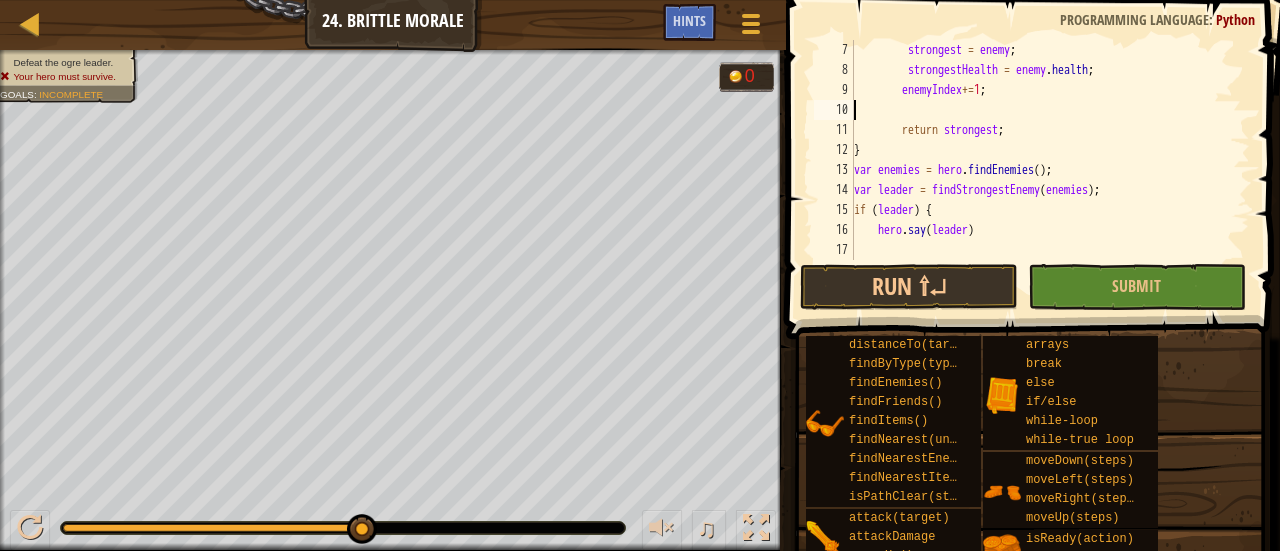 scroll, scrollTop: 100, scrollLeft: 0, axis: vertical 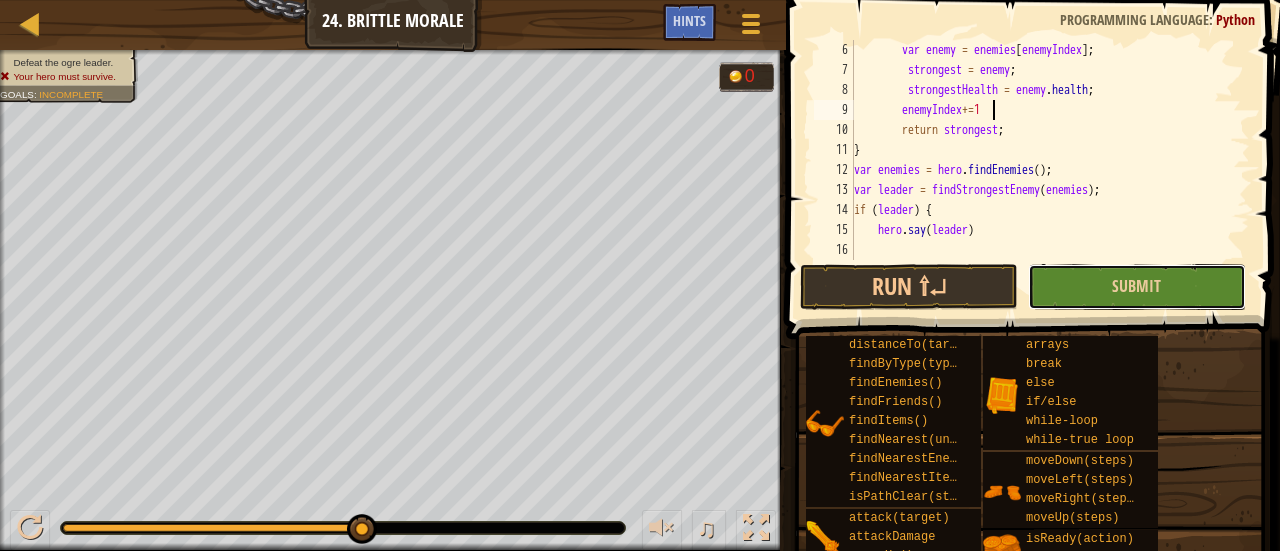 click on "Submit" at bounding box center (1137, 287) 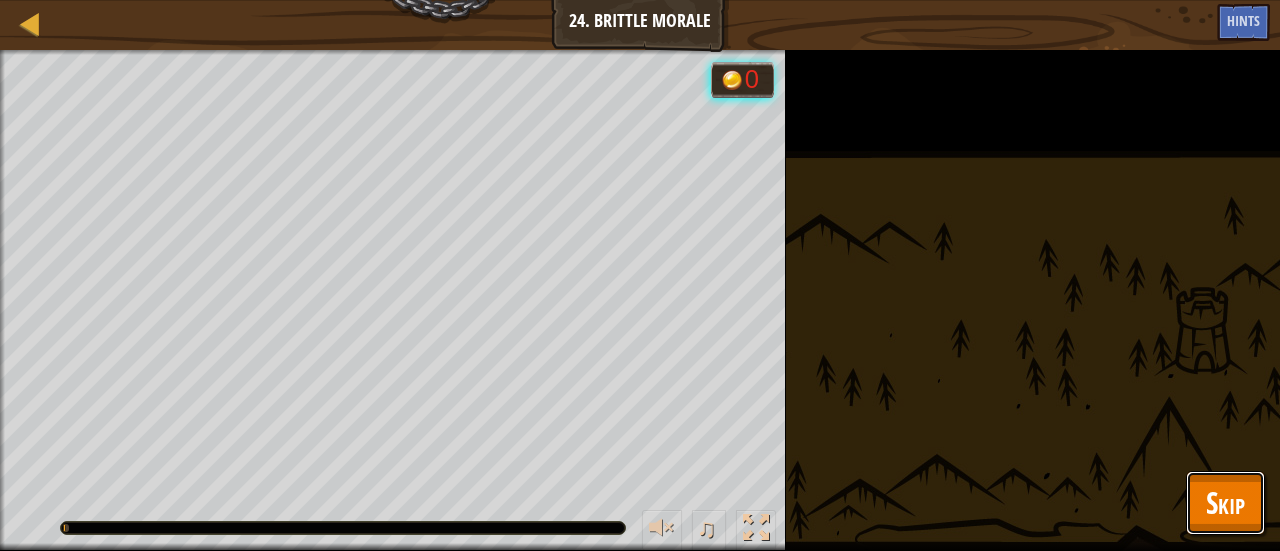 click on "Skip" at bounding box center (1225, 502) 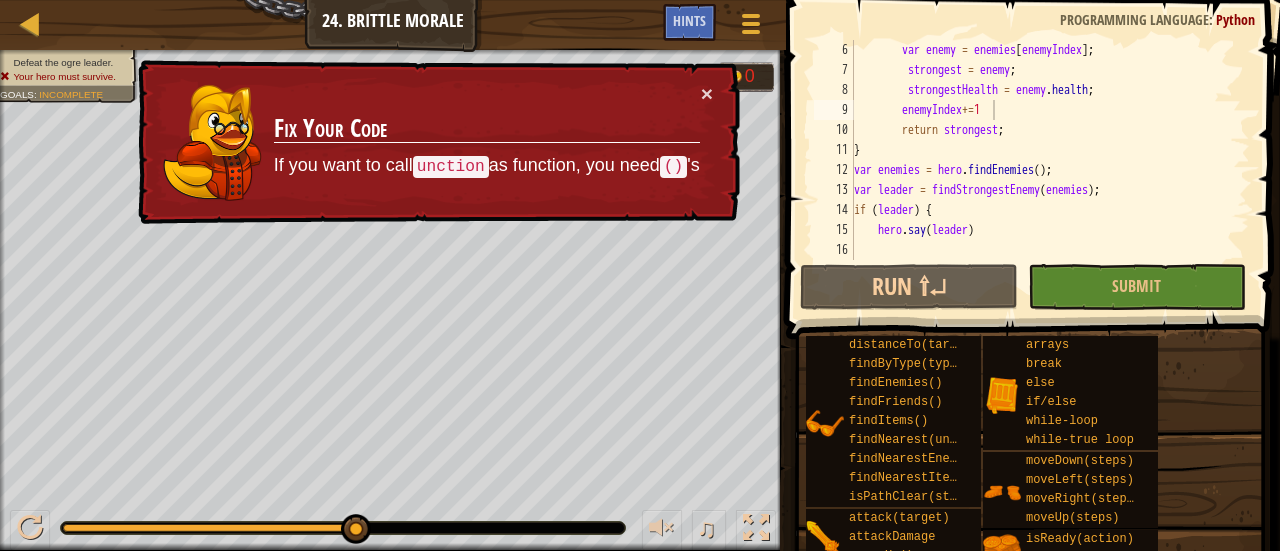 scroll, scrollTop: 0, scrollLeft: 0, axis: both 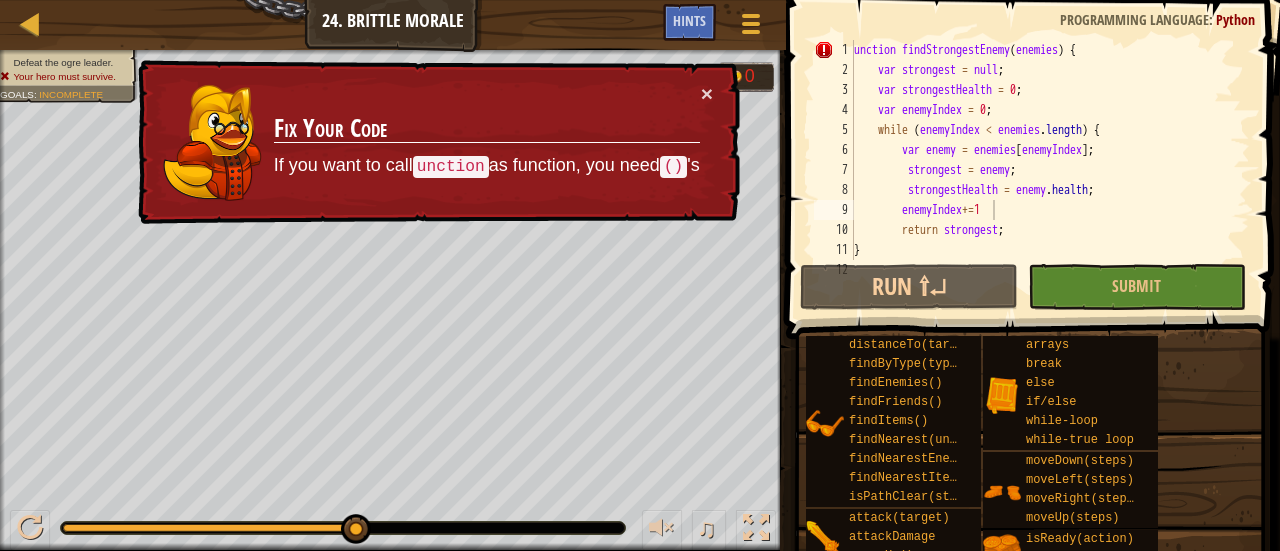 click on "unction   findStrongestEnemy ( enemies )   {      var   strongest   =   null ;      var   strongestHealth   =   0 ;      var   enemyIndex   =   0 ;      while   ( enemyIndex   <   enemies . length )   {          var   enemy   =   enemies [ enemyIndex ] ;           strongest   =   enemy ;           strongestHealth   =   enemy . health ;          enemyIndex += 1          return   strongest ; } var   enemies   =   hero . findEnemies ( ) ;" at bounding box center (1042, 170) 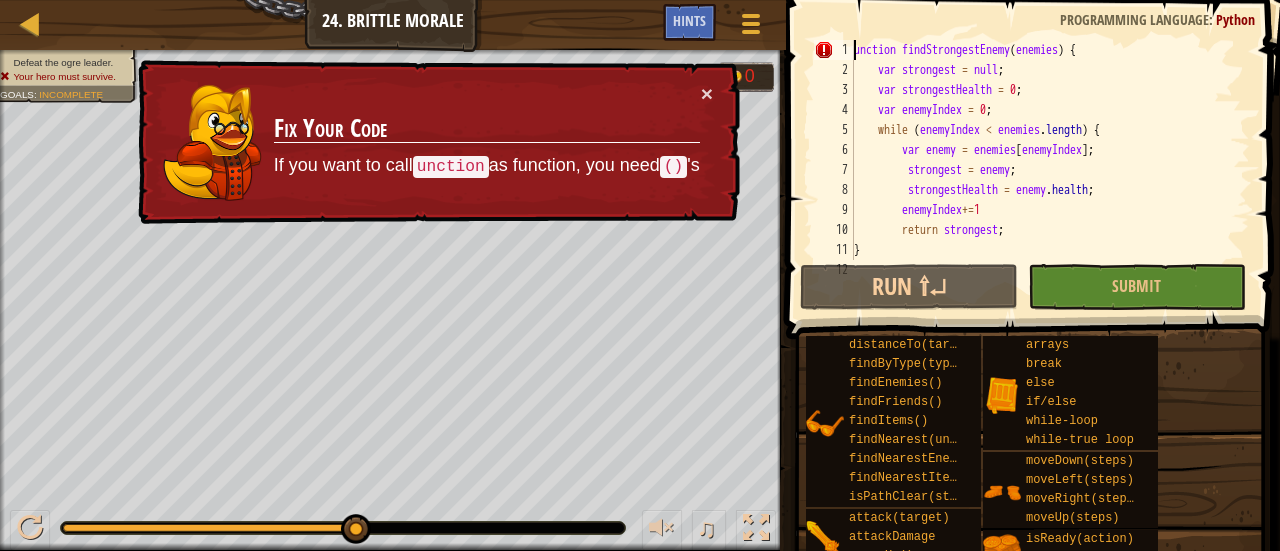 click on "unction   findStrongestEnemy ( enemies )   {      var   strongest   =   null ;      var   strongestHealth   =   0 ;      var   enemyIndex   =   0 ;      while   ( enemyIndex   <   enemies . length )   {          var   enemy   =   enemies [ enemyIndex ] ;           strongest   =   enemy ;           strongestHealth   =   enemy . health ;          enemyIndex += 1          return   strongest ; } var   enemies   =   hero . findEnemies ( ) ;" at bounding box center (1042, 170) 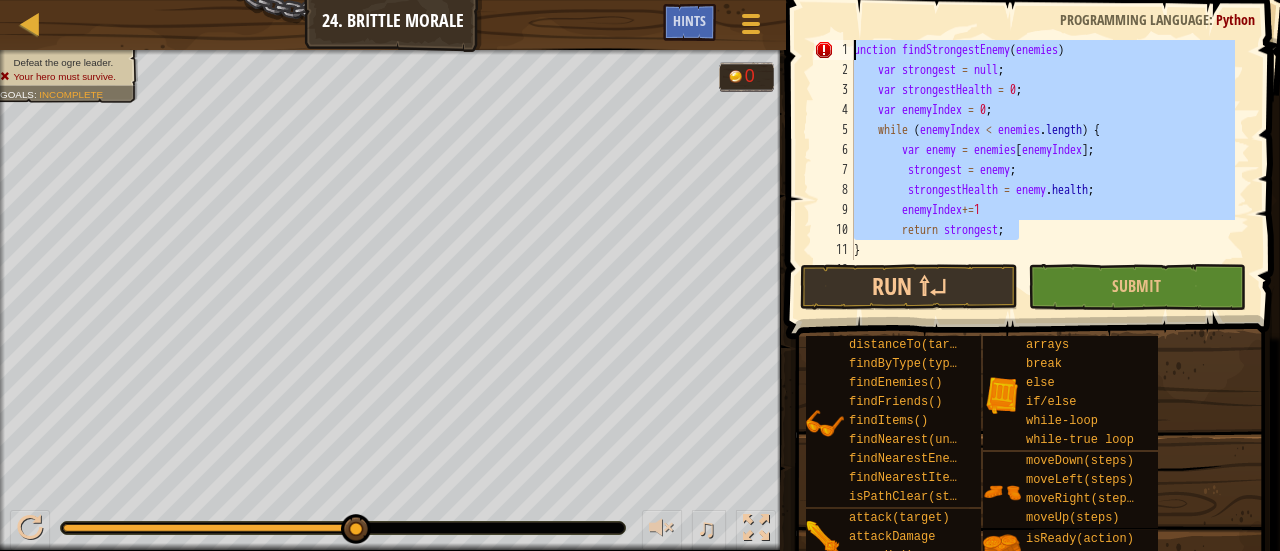 drag, startPoint x: 1031, startPoint y: 241, endPoint x: 647, endPoint y: -33, distance: 471.73297 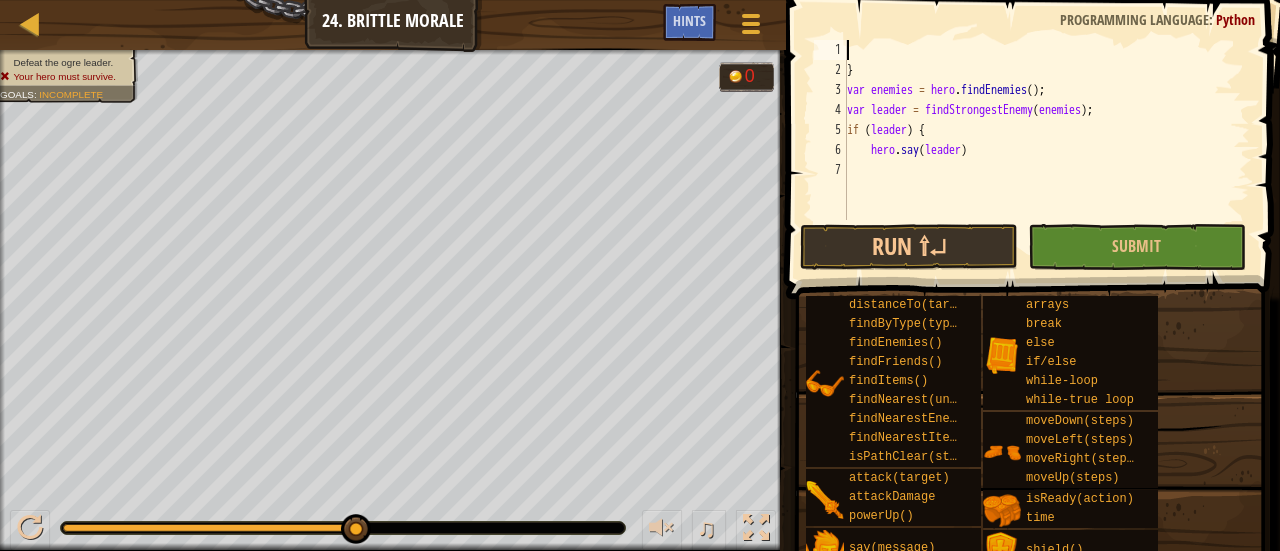 paste on "hero.say(leader)" 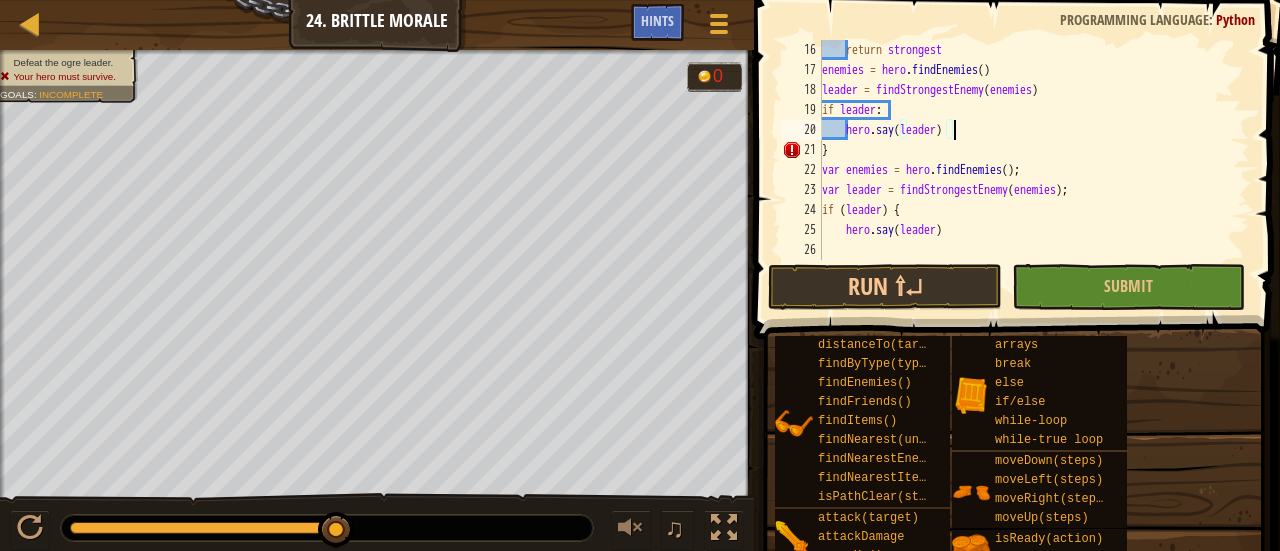 scroll, scrollTop: 300, scrollLeft: 0, axis: vertical 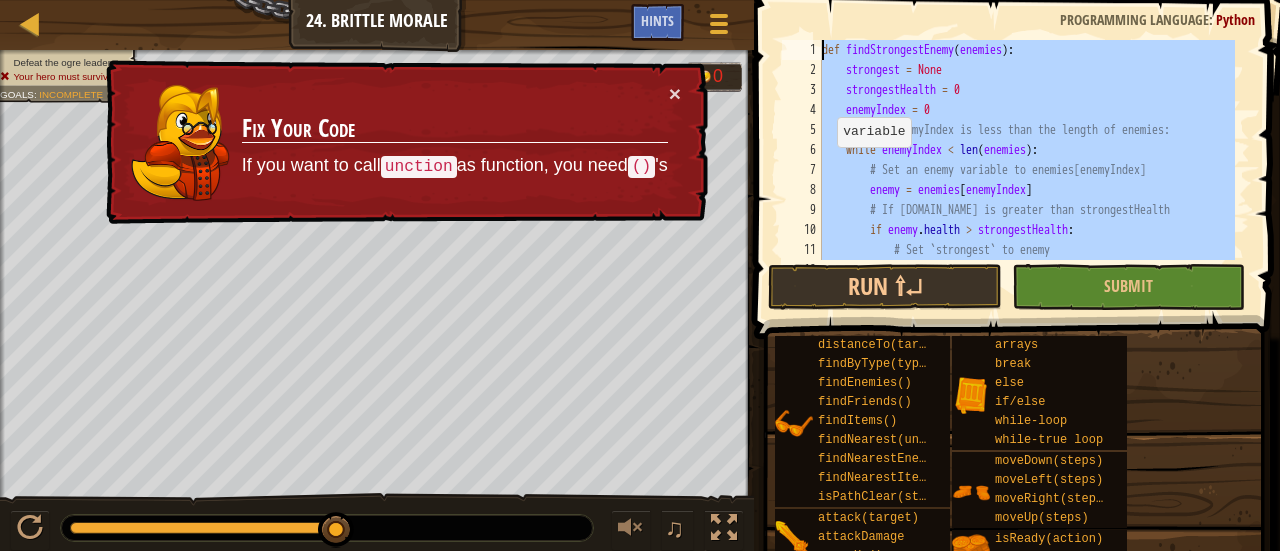drag, startPoint x: 956, startPoint y: 233, endPoint x: 667, endPoint y: -105, distance: 444.70776 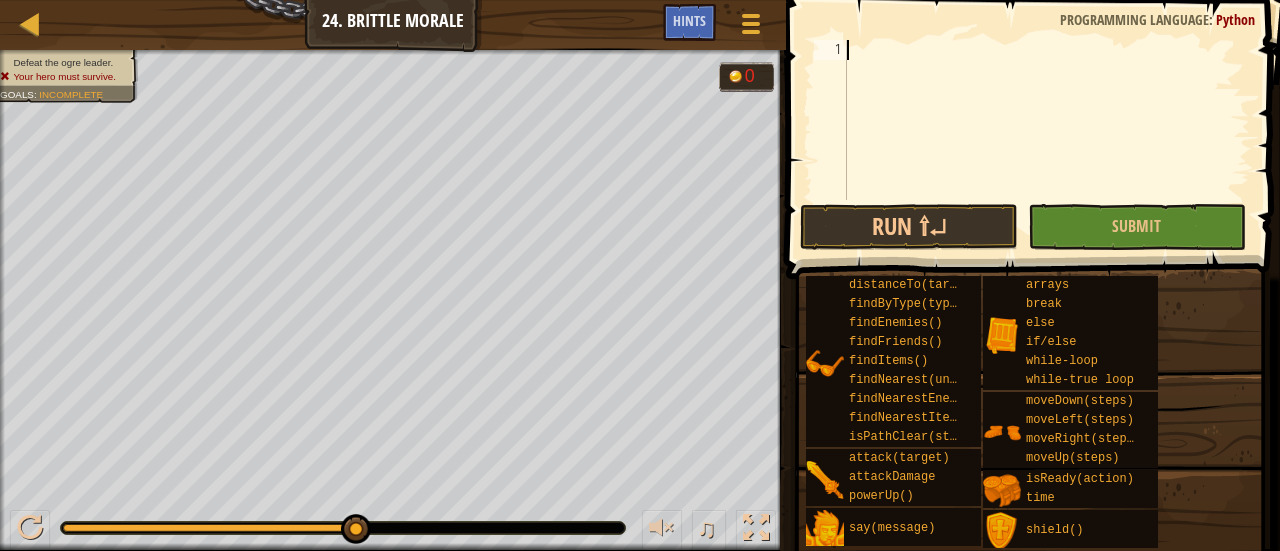 paste on "hero.say(leader)" 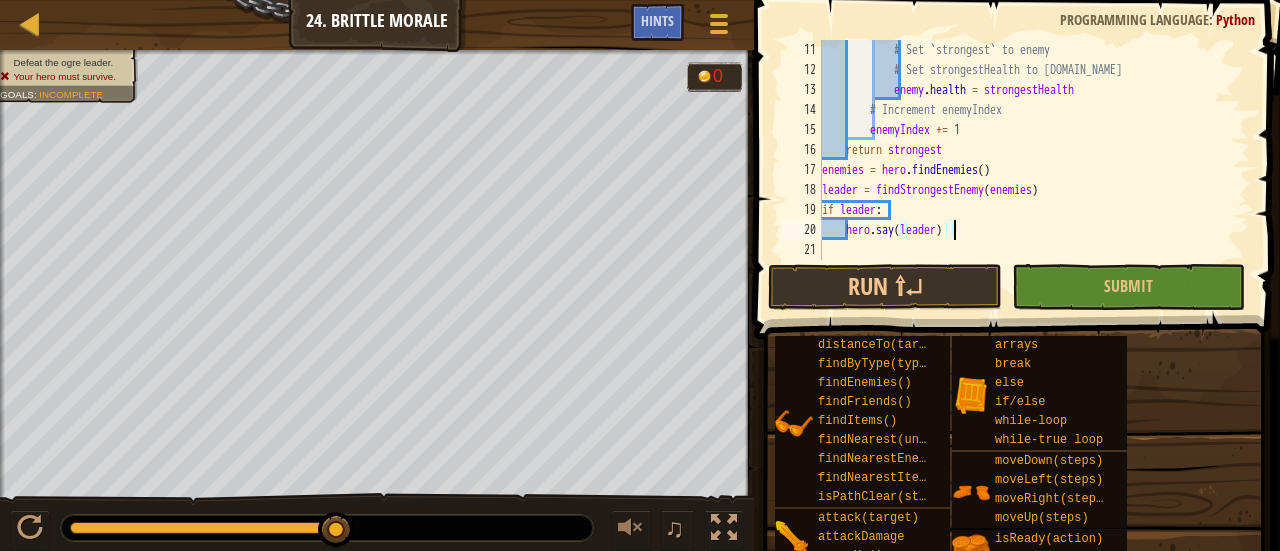 scroll, scrollTop: 0, scrollLeft: 0, axis: both 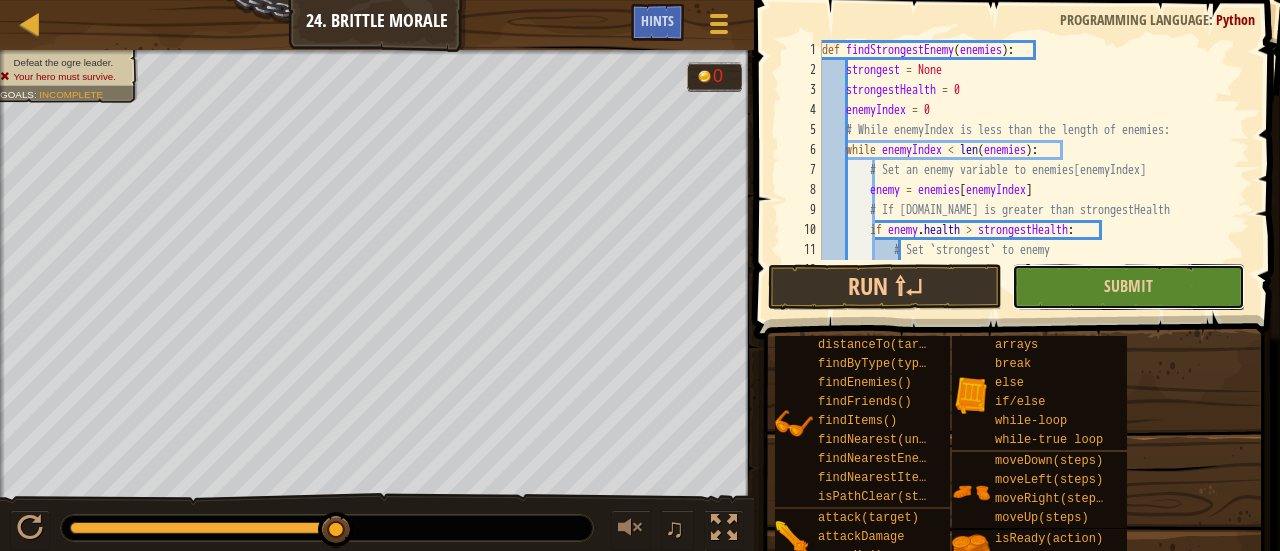 click on "Submit" at bounding box center [1128, 287] 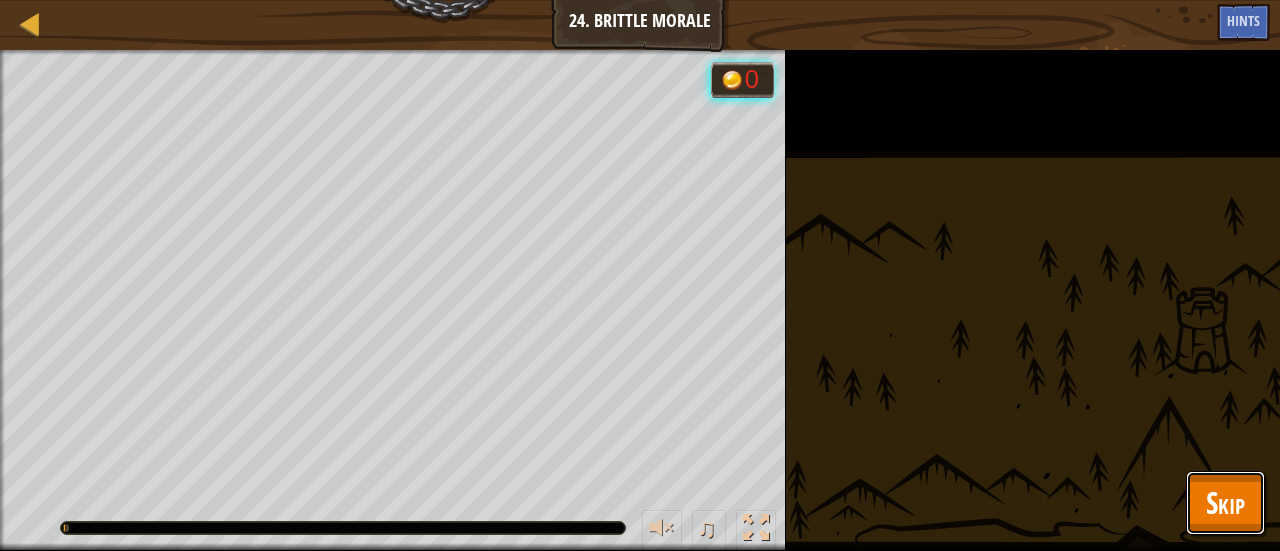 click on "Skip" at bounding box center (1225, 503) 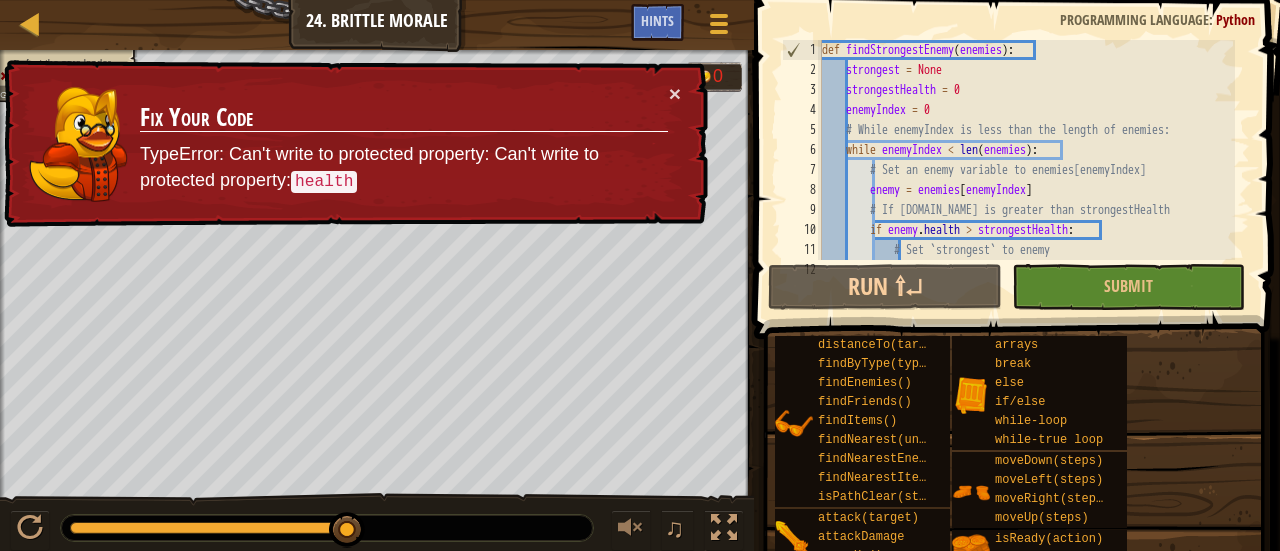 scroll, scrollTop: 60, scrollLeft: 0, axis: vertical 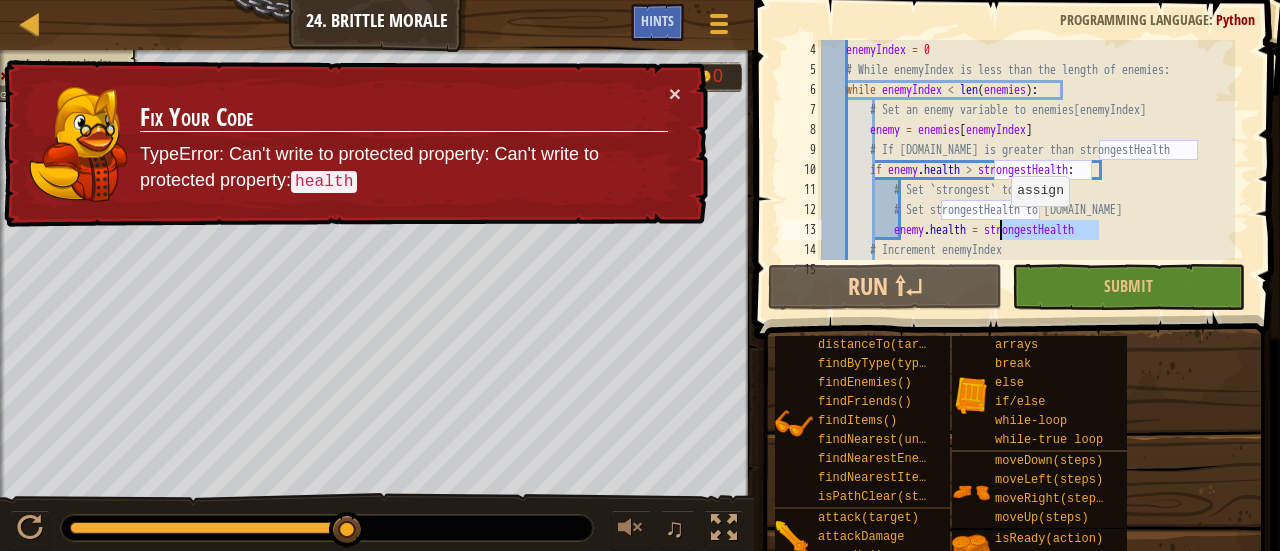 drag, startPoint x: 1097, startPoint y: 227, endPoint x: 1000, endPoint y: 226, distance: 97.00516 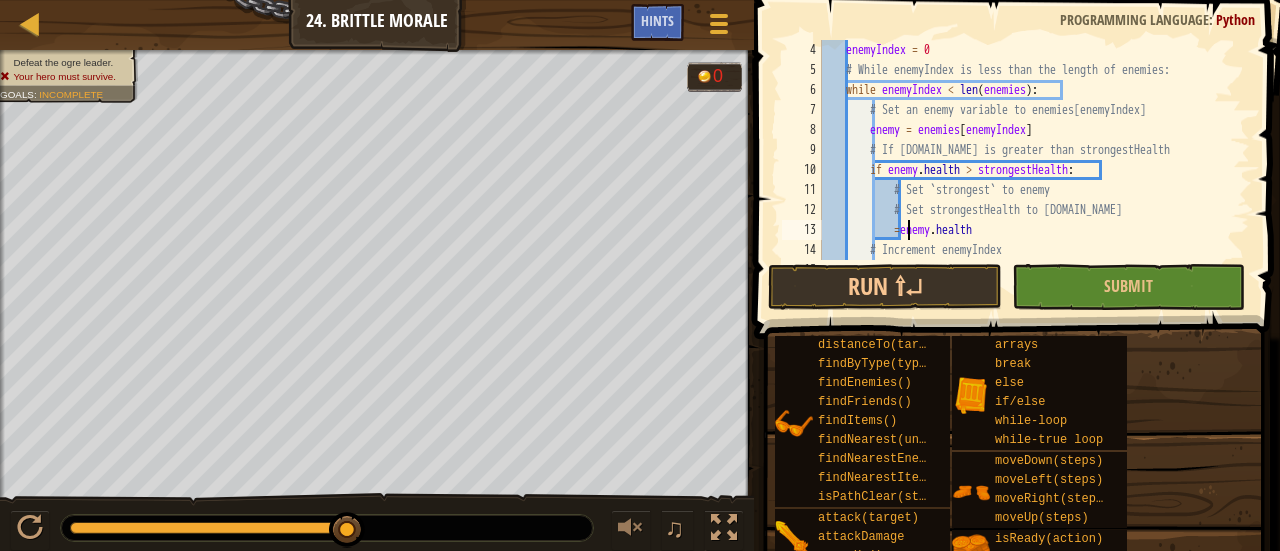 scroll, scrollTop: 9, scrollLeft: 7, axis: both 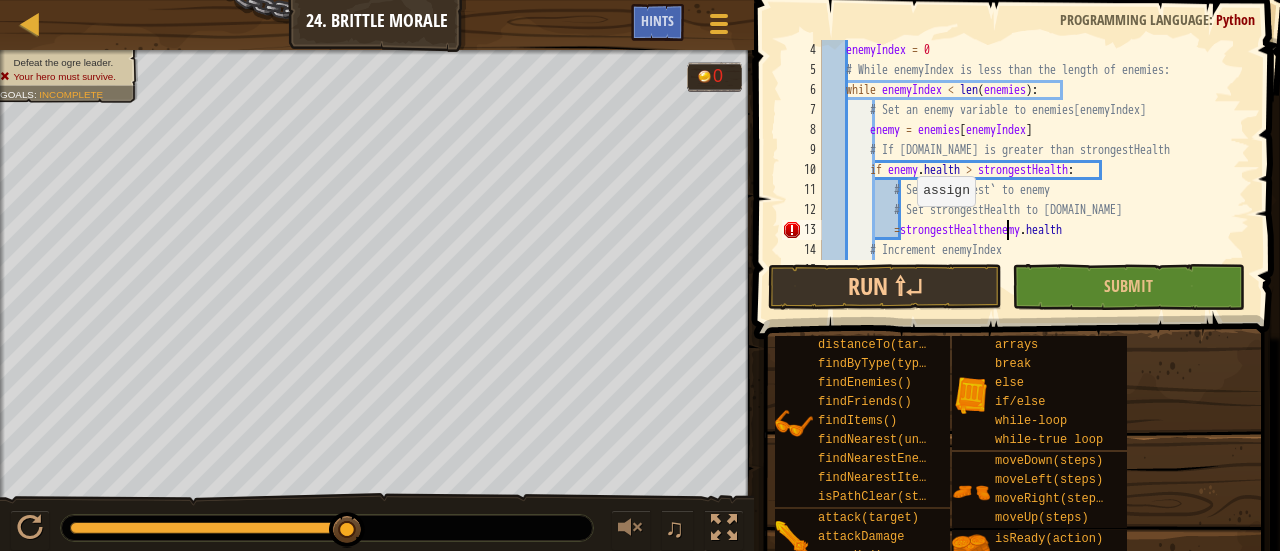 click on "enemyIndex   =   0      # While enemyIndex is less than the length of enemies:      while   enemyIndex   <   len ( enemies ) :          # Set an enemy variable to enemies[enemyIndex]          enemy   =   enemies [ enemyIndex ]          # If [DOMAIN_NAME] is greater than strongestHealth          if   enemy . health   >   strongestHealth :              # Set `strongest` to enemy              # Set strongestHealth to [DOMAIN_NAME]              = strongestHealthenemy . health          # Increment enemyIndex          enemyIndex   +=   1" at bounding box center [1026, 170] 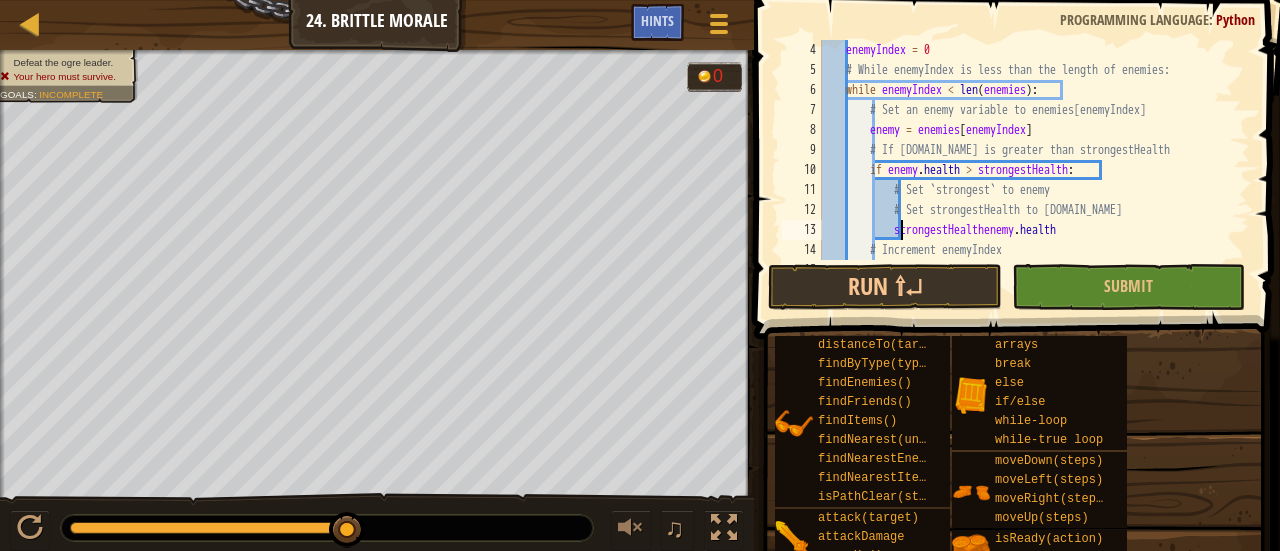 click on "enemyIndex   =   0      # While enemyIndex is less than the length of enemies:      while   enemyIndex   <   len ( enemies ) :          # Set an enemy variable to enemies[enemyIndex]          enemy   =   enemies [ enemyIndex ]          # If [DOMAIN_NAME] is greater than strongestHealth          if   enemy . health   >   strongestHealth :              # Set `strongest` to enemy              # Set strongestHealth to [DOMAIN_NAME]              strongestHealthenemy . health          # Increment enemyIndex          enemyIndex   +=   1" at bounding box center [1026, 170] 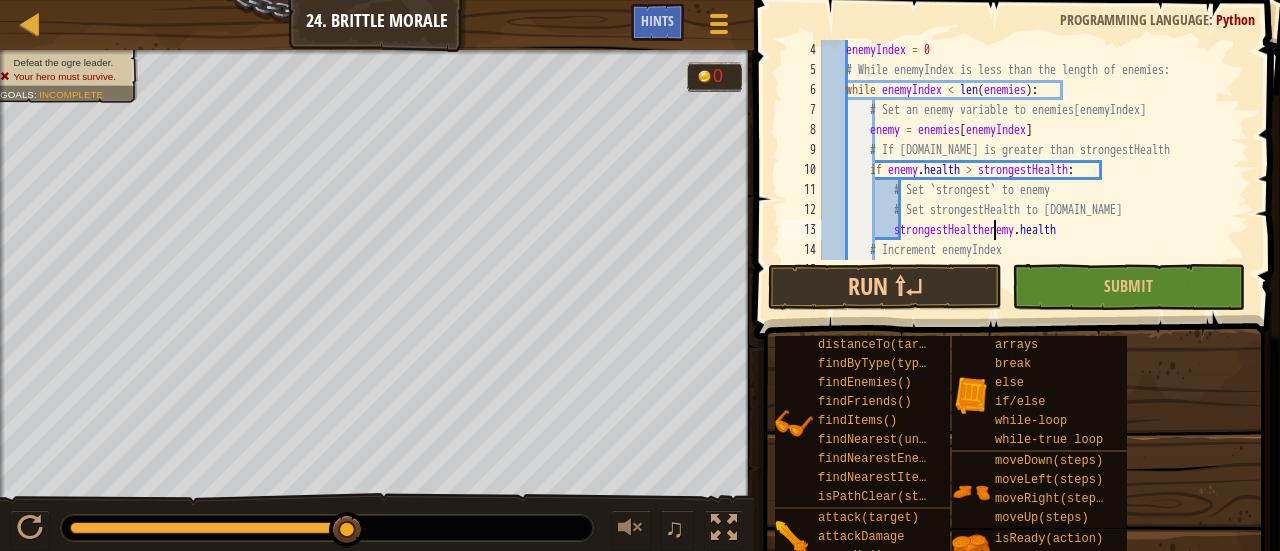click on "enemyIndex   =   0      # While enemyIndex is less than the length of enemies:      while   enemyIndex   <   len ( enemies ) :          # Set an enemy variable to enemies[enemyIndex]          enemy   =   enemies [ enemyIndex ]          # If [DOMAIN_NAME] is greater than strongestHealth          if   enemy . health   >   strongestHealth :              # Set `strongest` to enemy              # Set strongestHealth to [DOMAIN_NAME]              strongestHealthenemy . health          # Increment enemyIndex          enemyIndex   +=   1" at bounding box center (1026, 170) 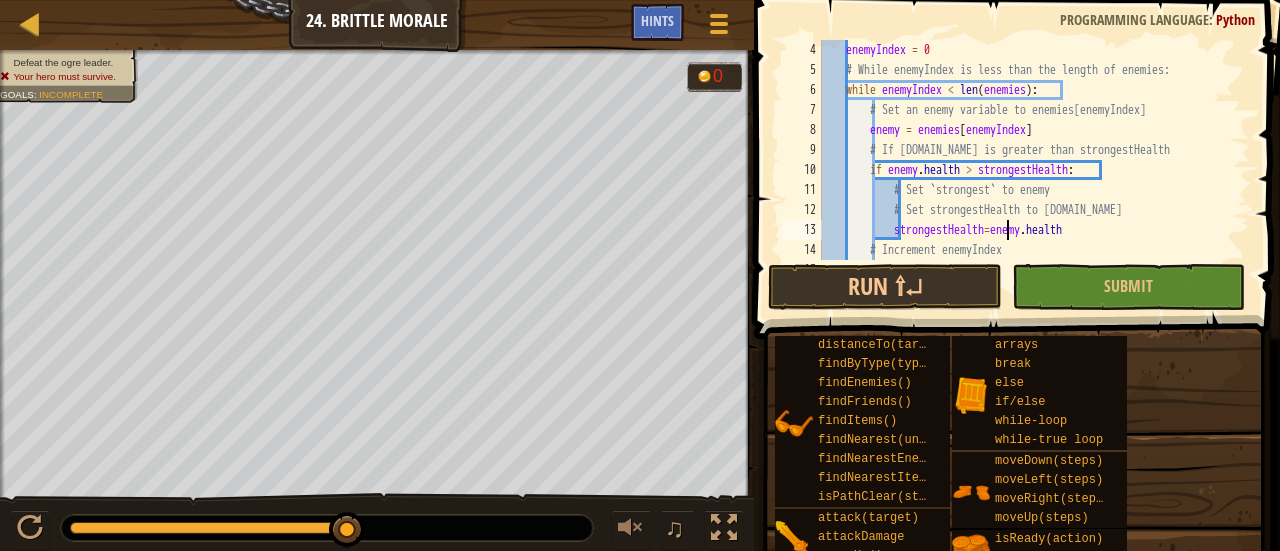 scroll, scrollTop: 9, scrollLeft: 14, axis: both 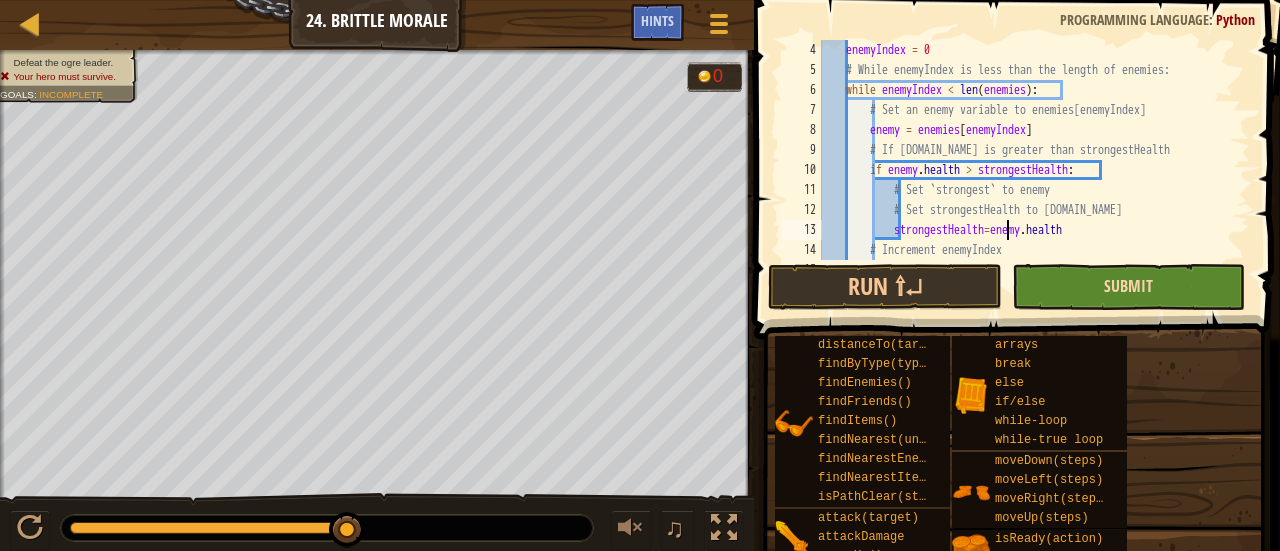 type on "strongestHealth=[DOMAIN_NAME]" 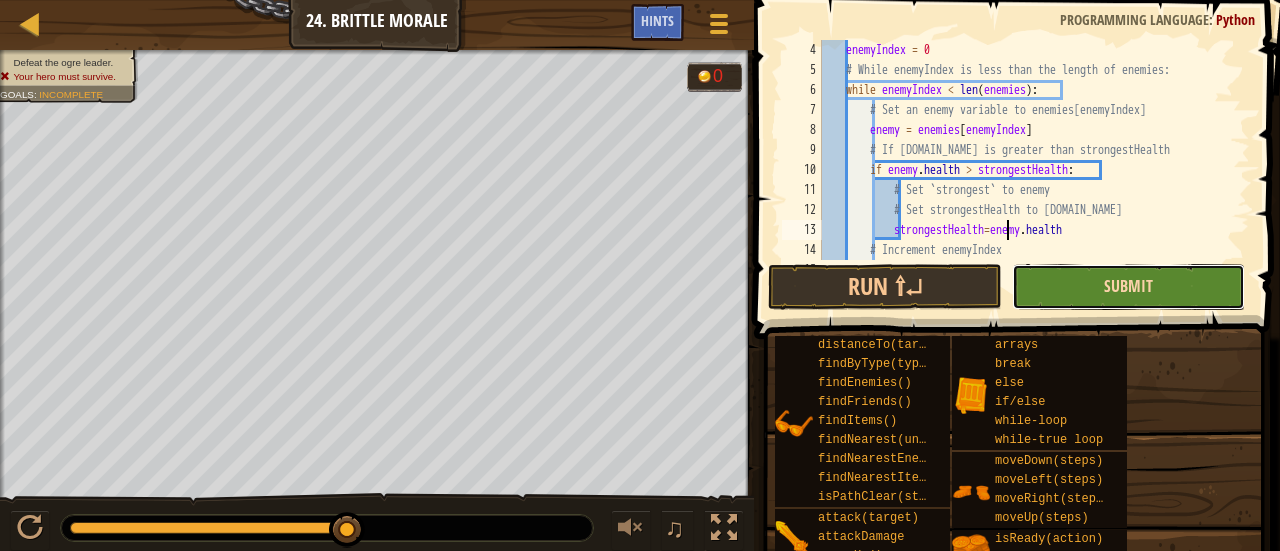 click on "Submit" at bounding box center (1128, 286) 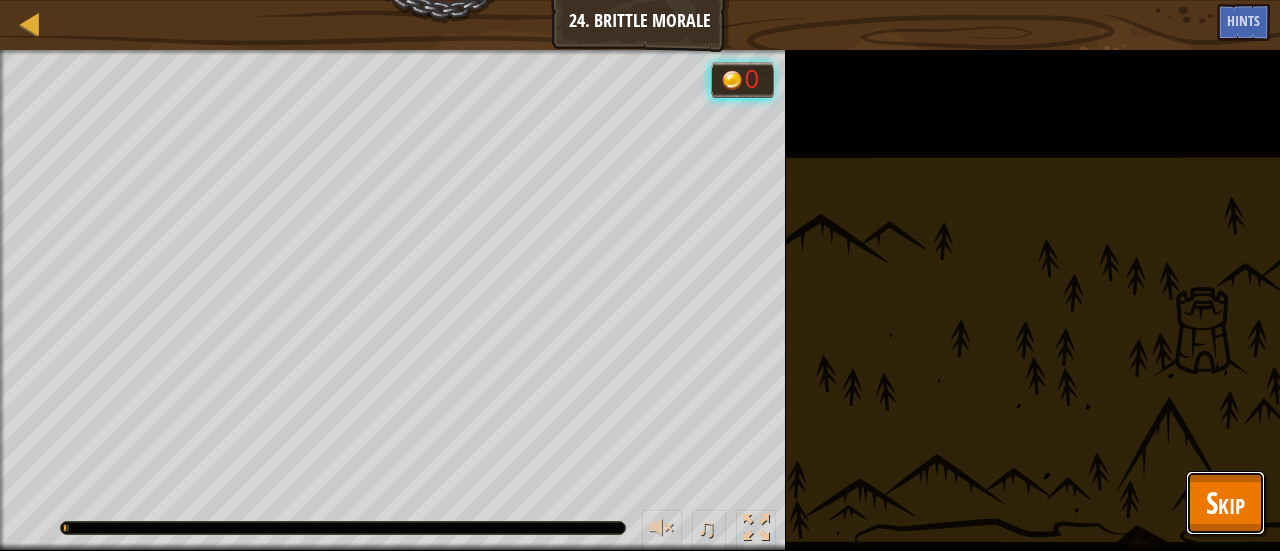 click on "Skip" at bounding box center (1225, 502) 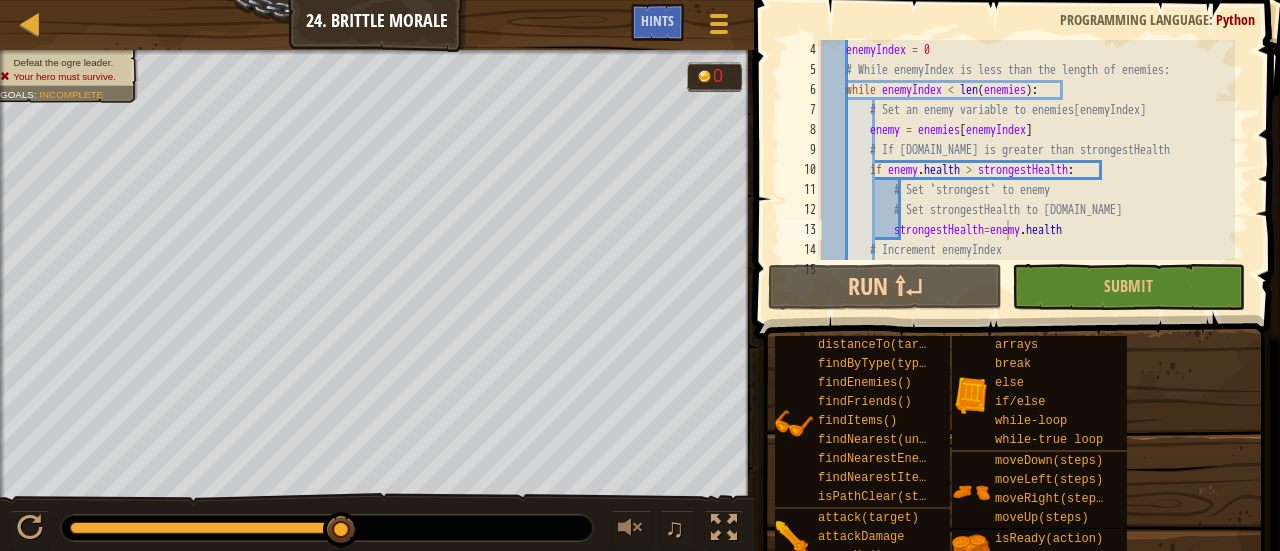 scroll, scrollTop: 0, scrollLeft: 0, axis: both 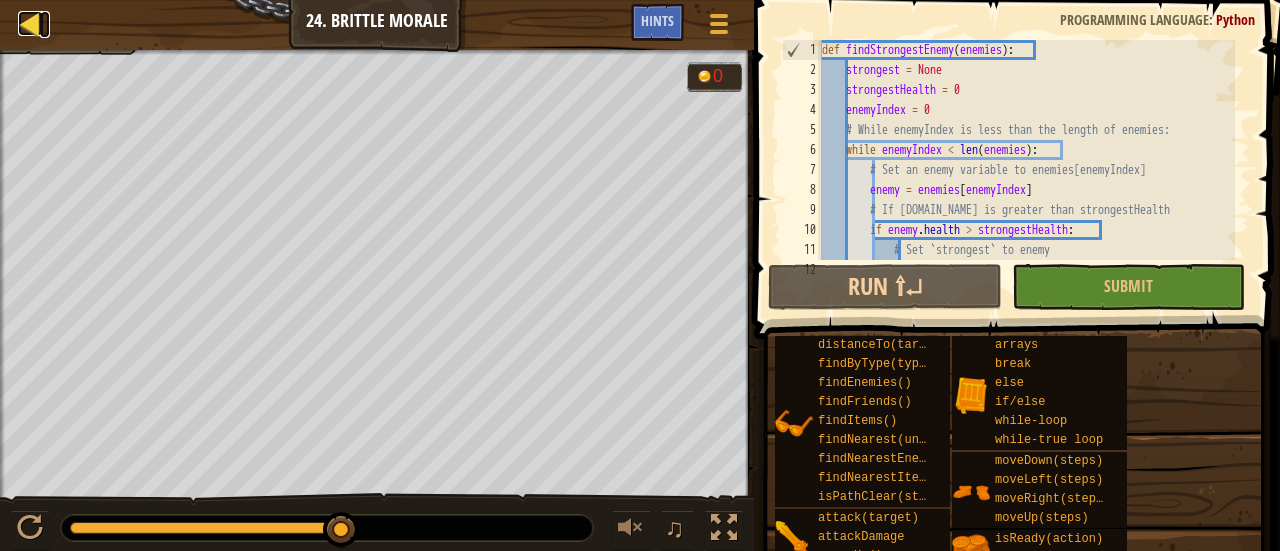 click at bounding box center (30, 23) 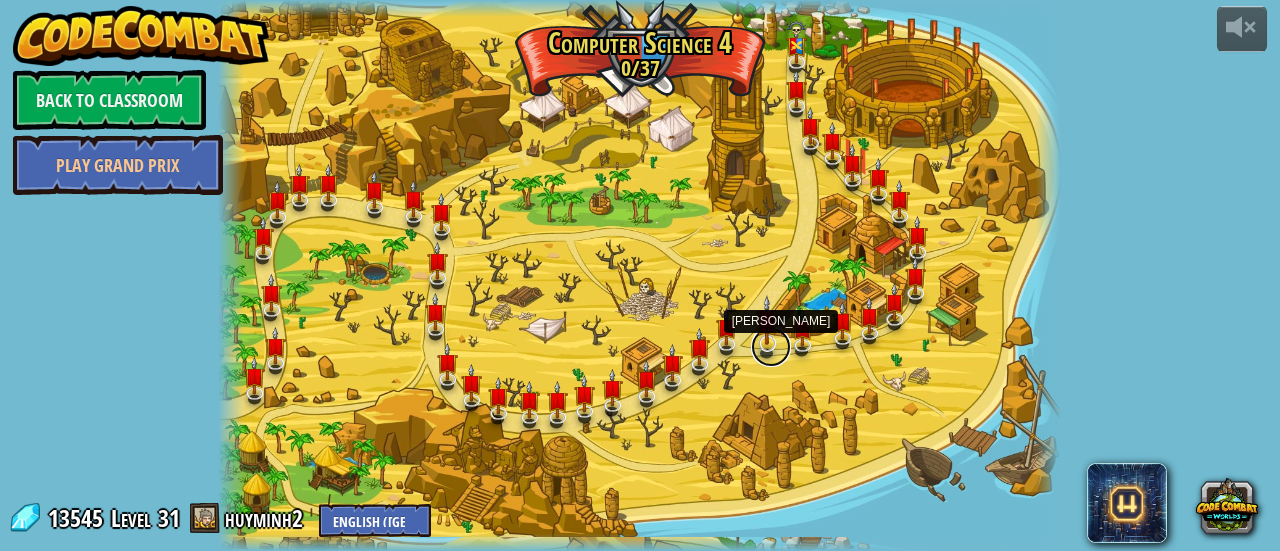 click at bounding box center [771, 347] 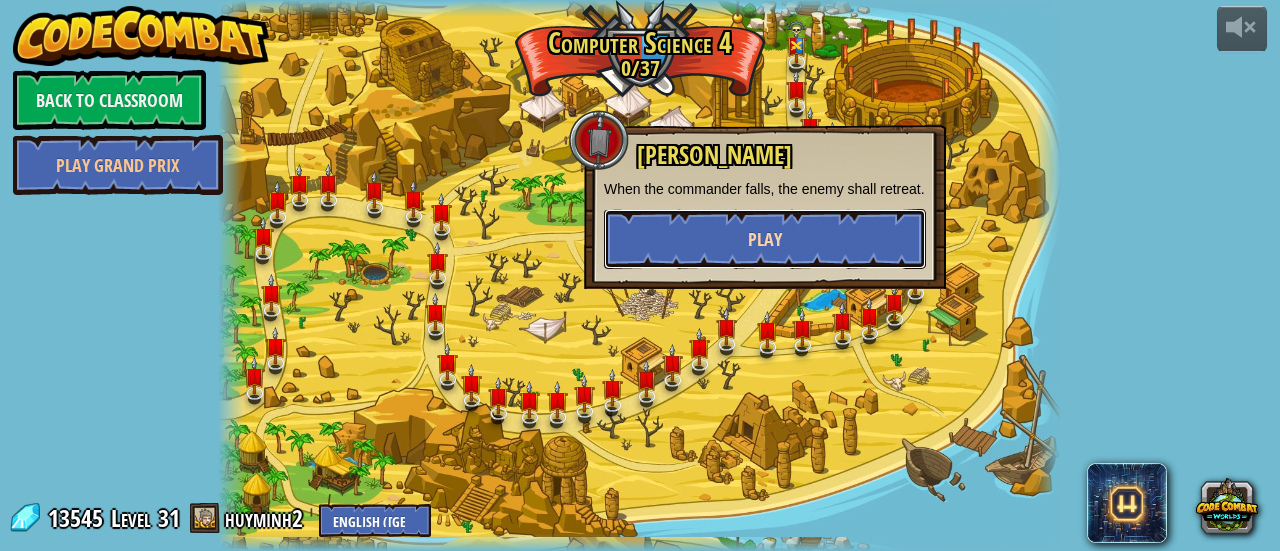 click on "Play" at bounding box center (765, 239) 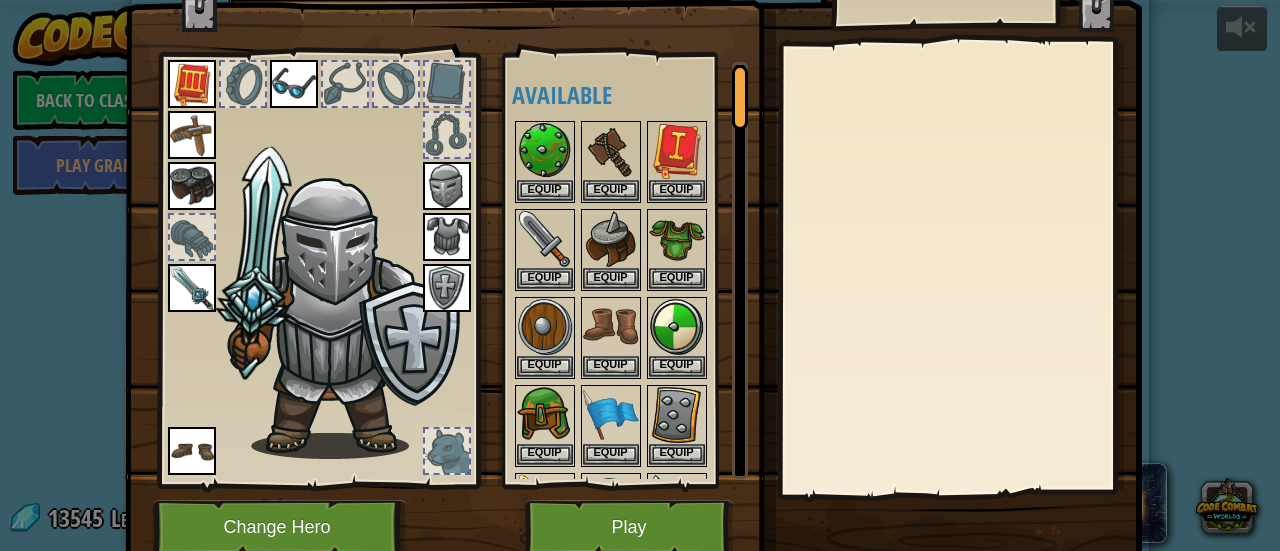 scroll, scrollTop: 100, scrollLeft: 0, axis: vertical 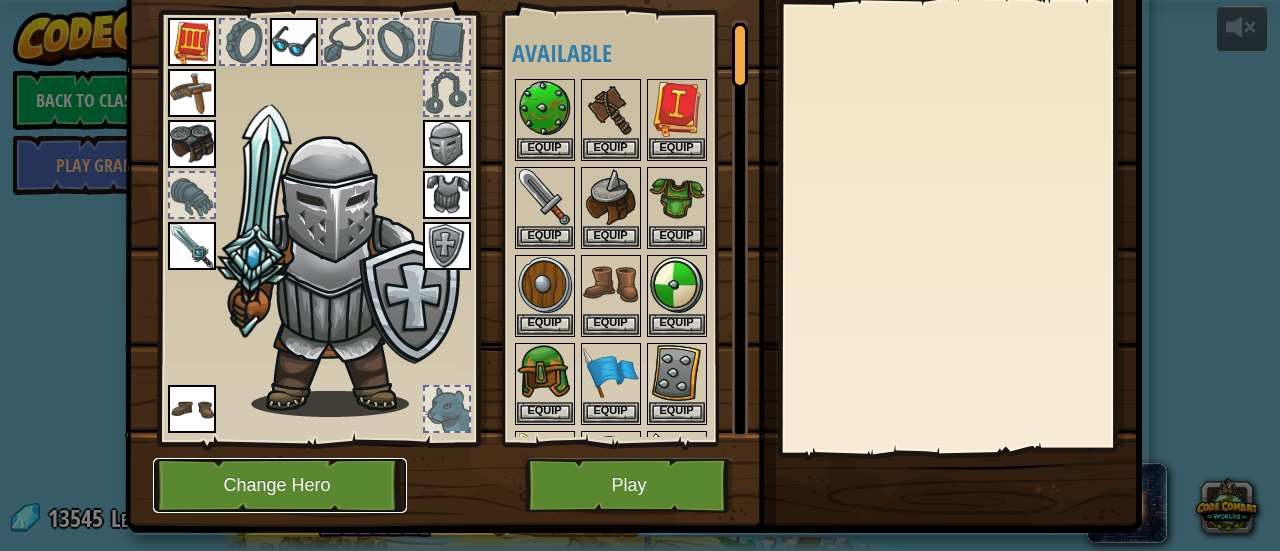 click on "Change Hero" at bounding box center (280, 485) 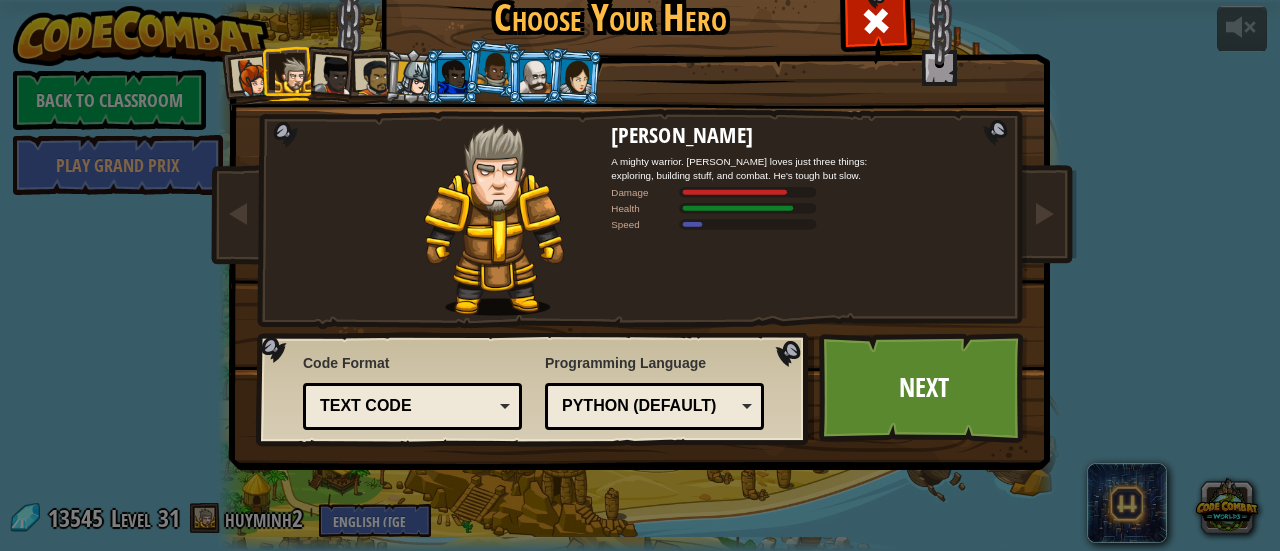 click at bounding box center (535, 76) 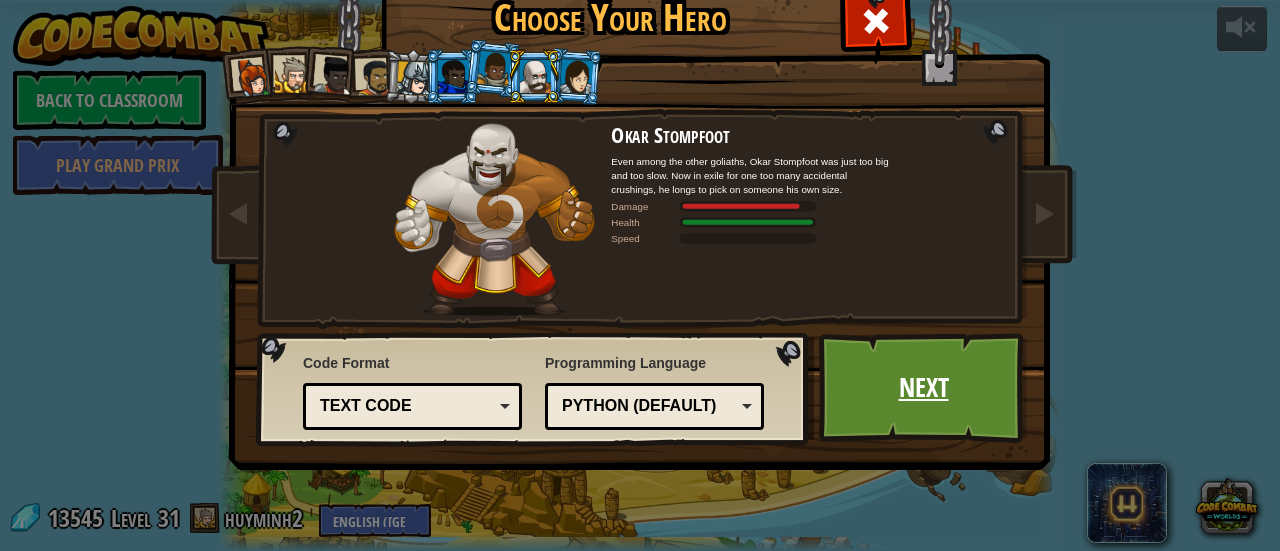 click on "Next" at bounding box center (923, 388) 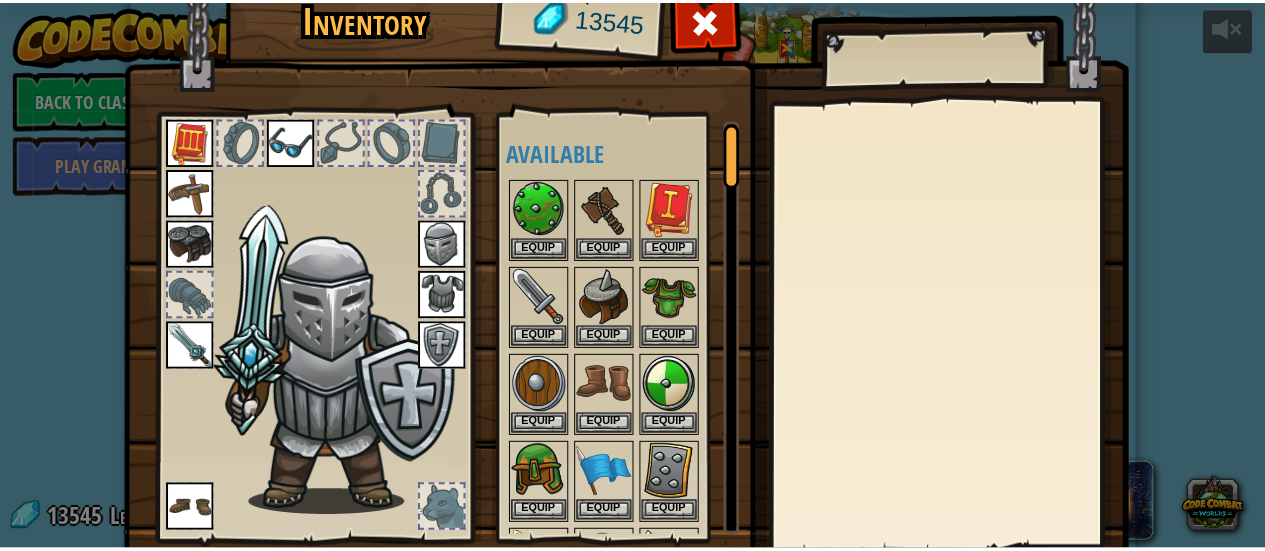 scroll, scrollTop: 100, scrollLeft: 0, axis: vertical 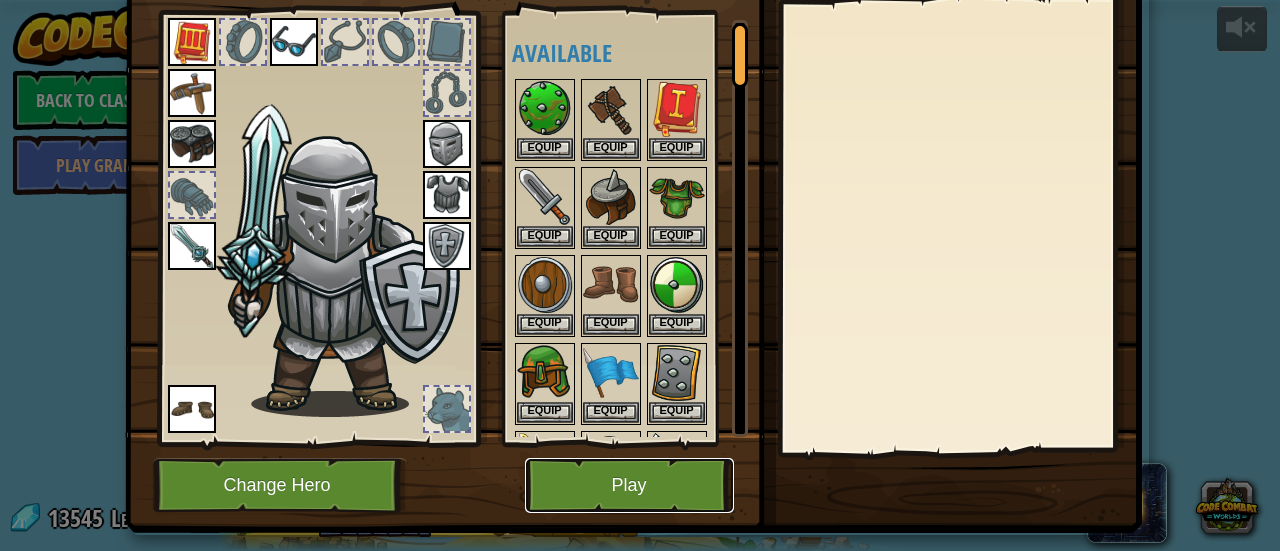 click on "Play" at bounding box center (629, 485) 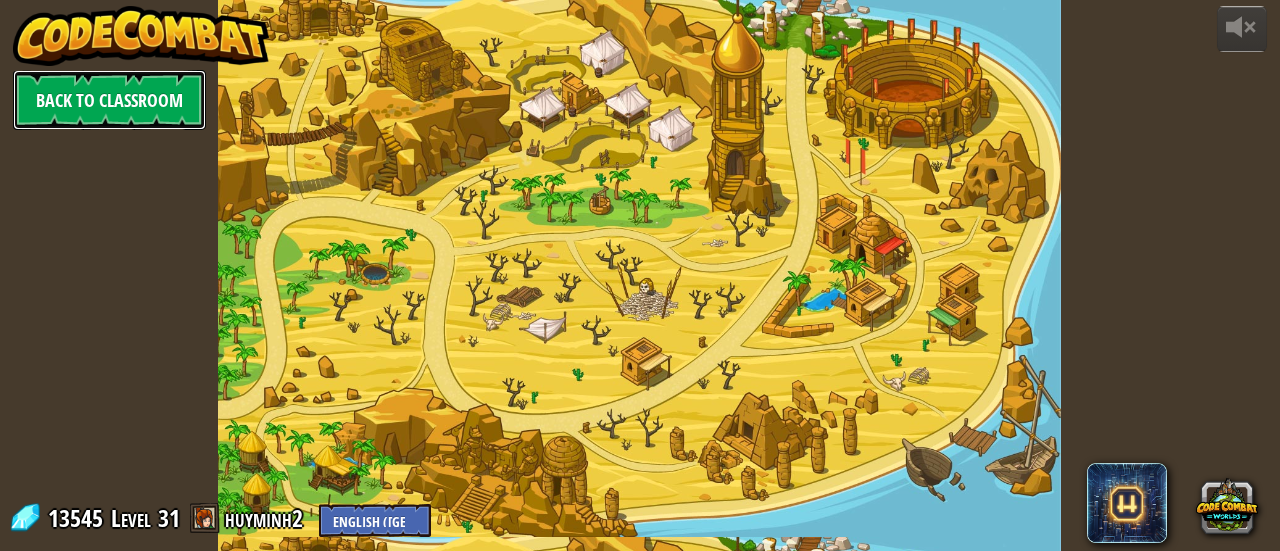 click on "Back to Classroom" at bounding box center [109, 100] 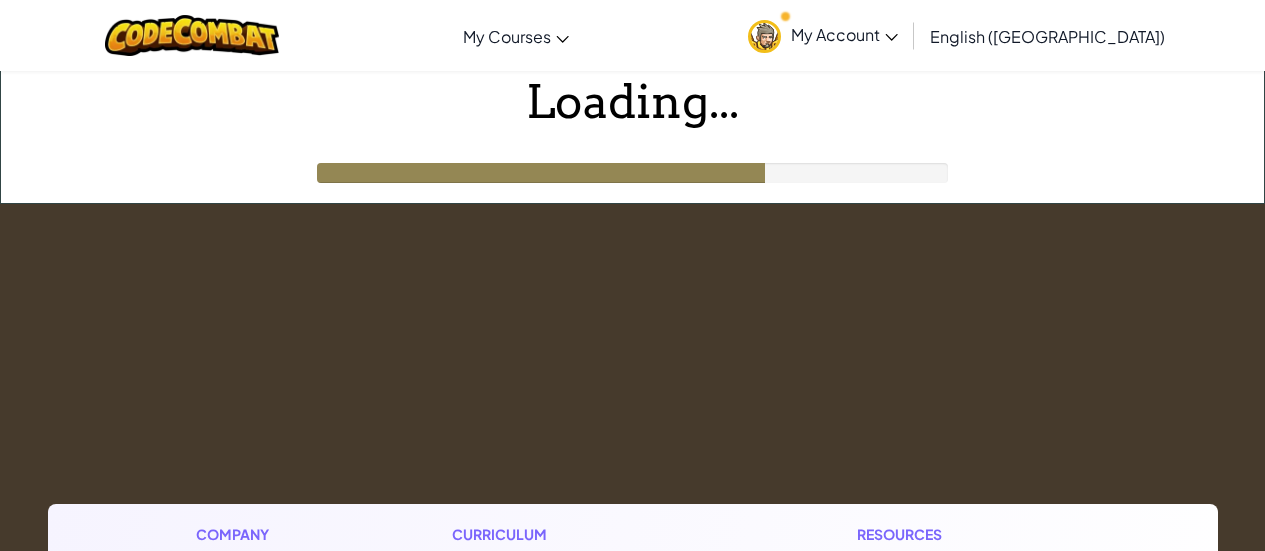 scroll, scrollTop: 0, scrollLeft: 0, axis: both 